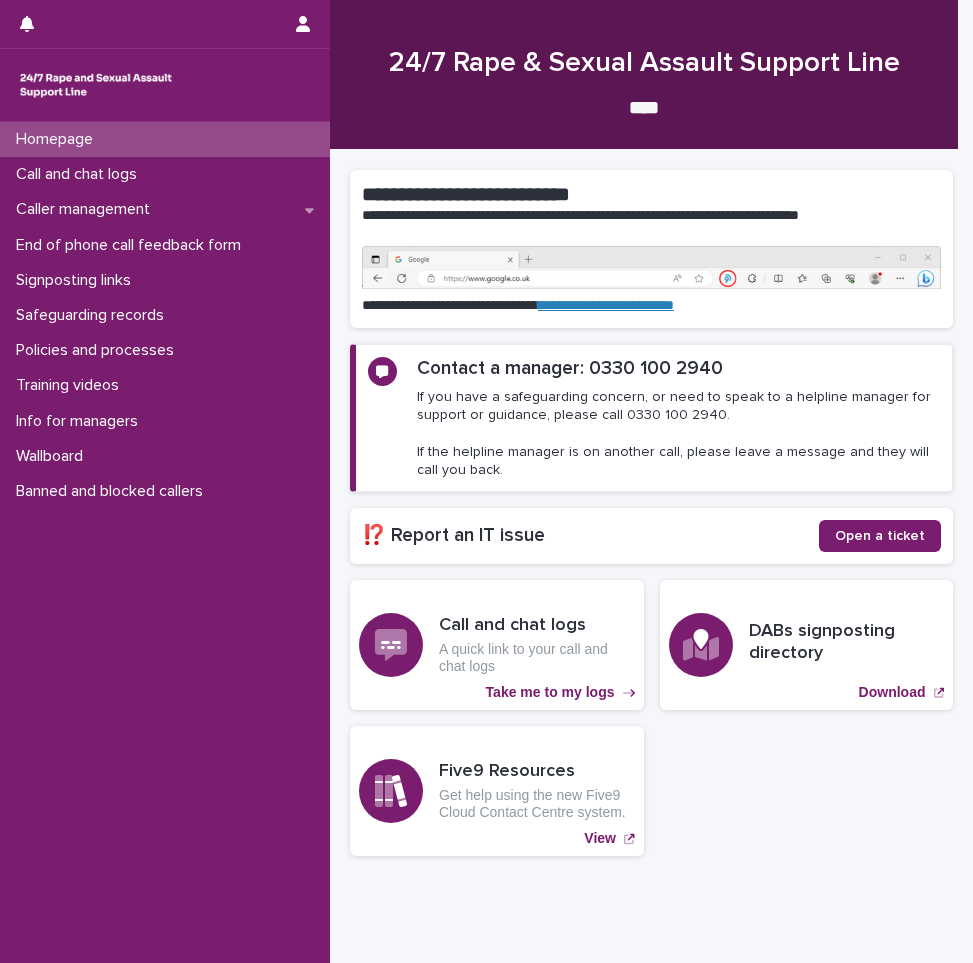 scroll, scrollTop: 0, scrollLeft: 0, axis: both 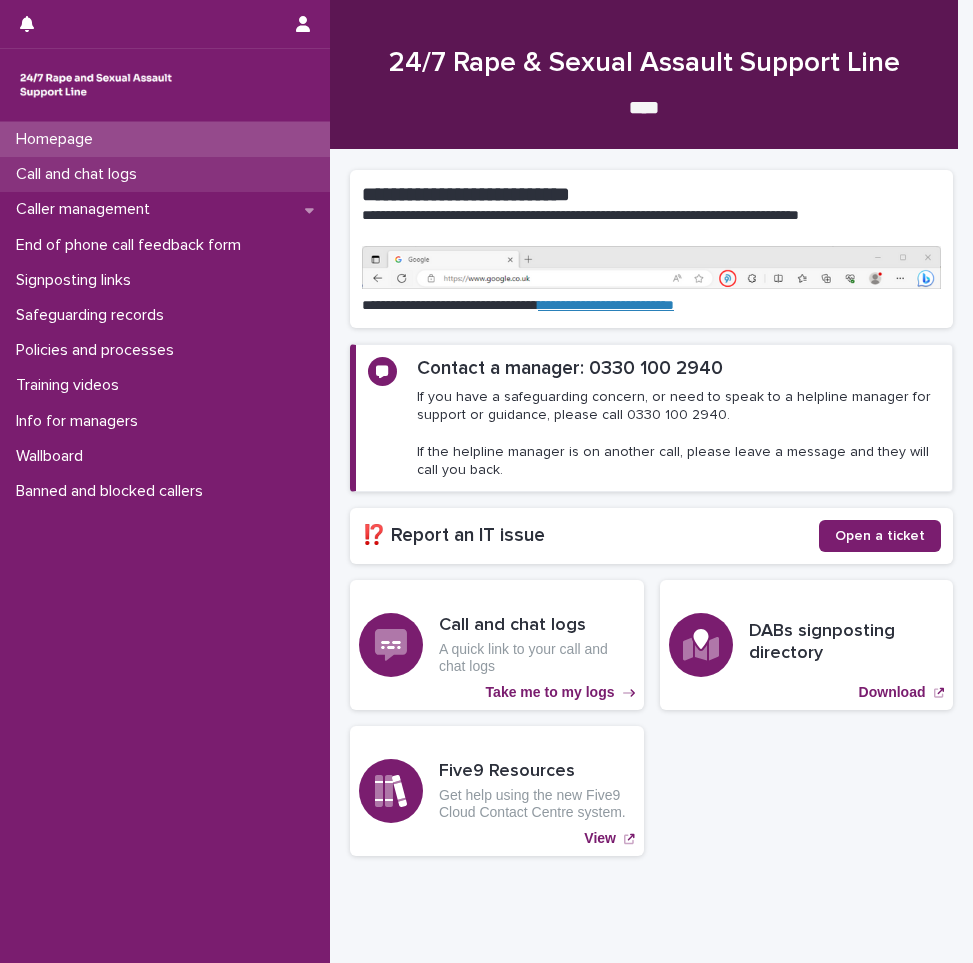 click on "Call and chat logs" at bounding box center [80, 174] 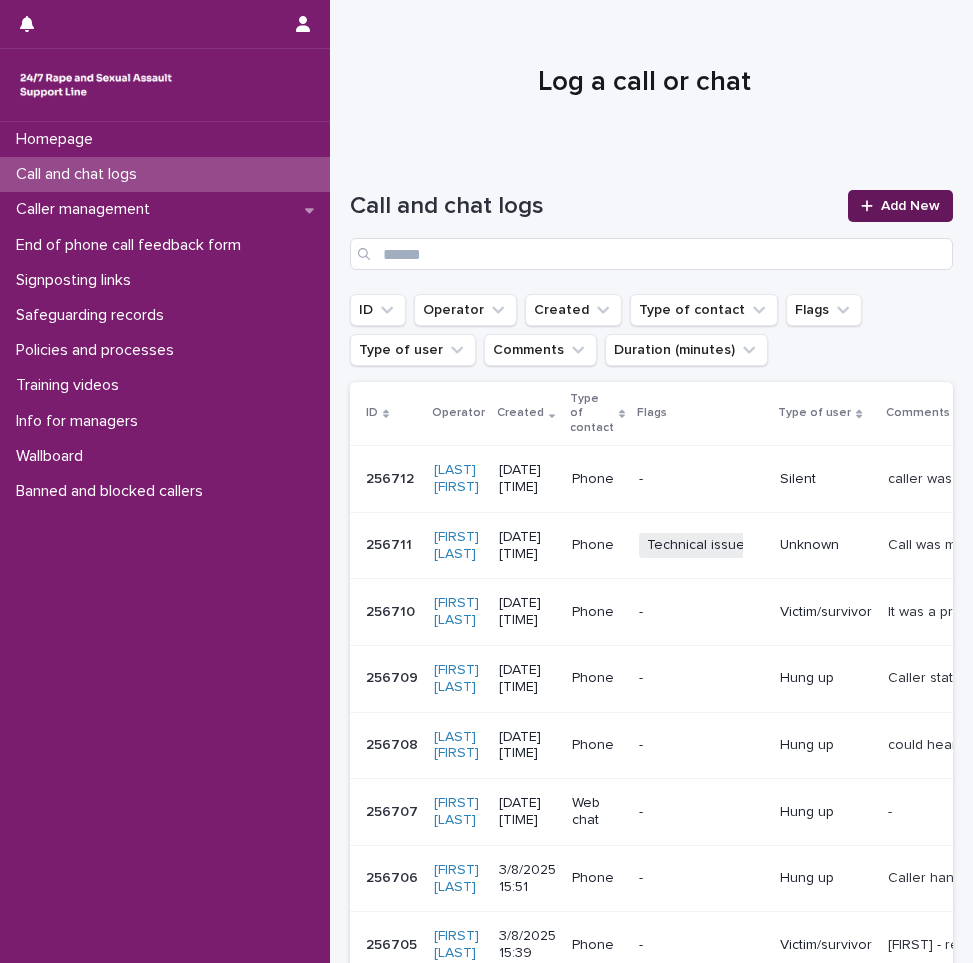 click on "Add New" at bounding box center [910, 206] 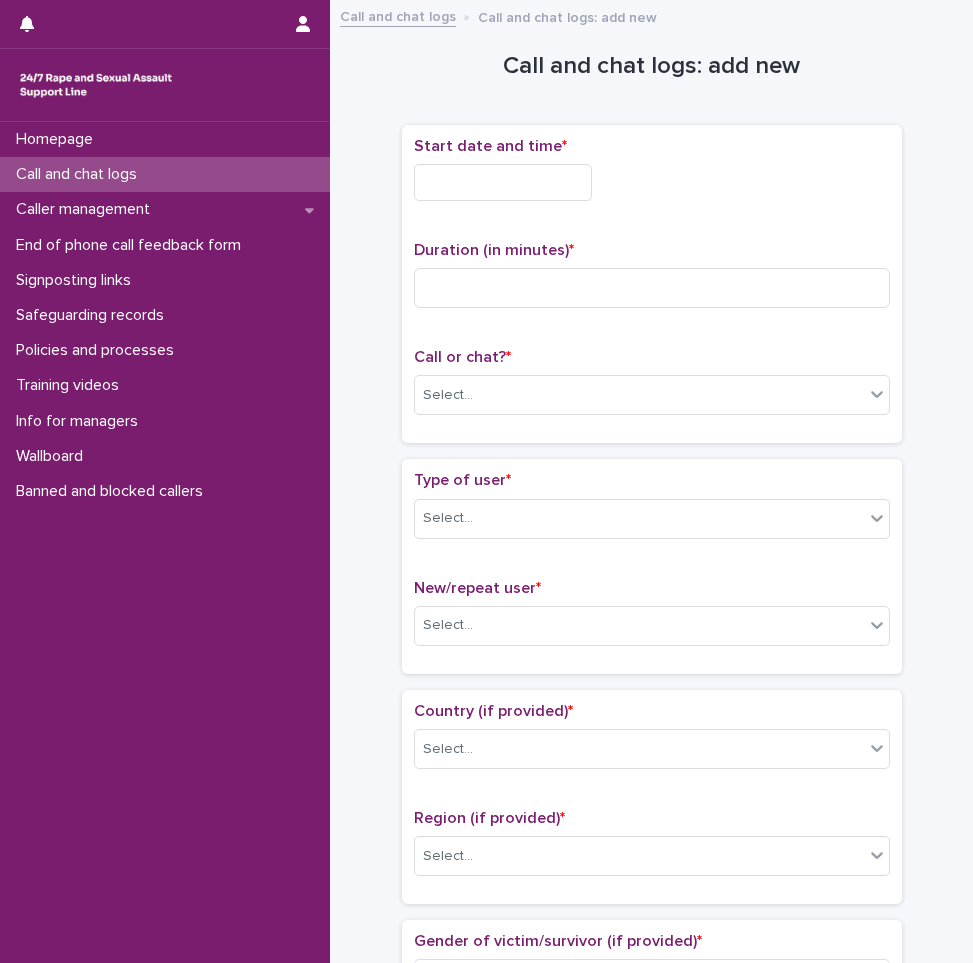 click at bounding box center [503, 182] 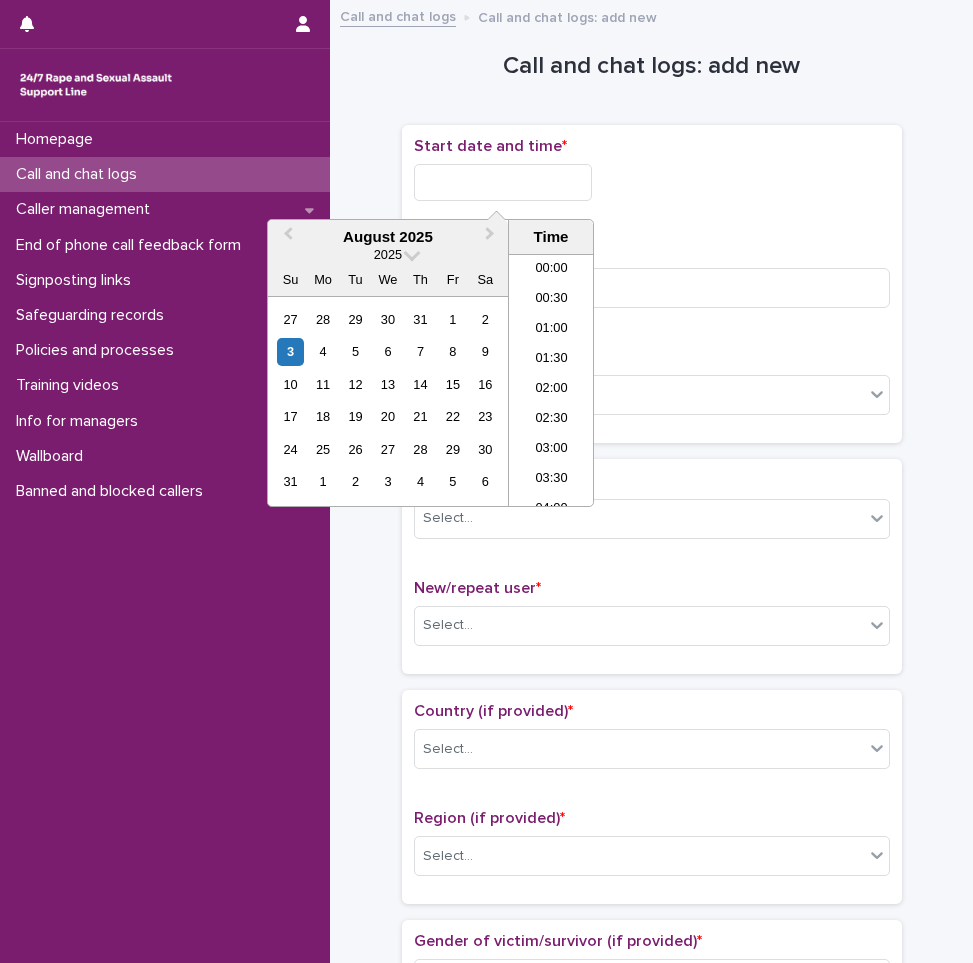 scroll, scrollTop: 850, scrollLeft: 0, axis: vertical 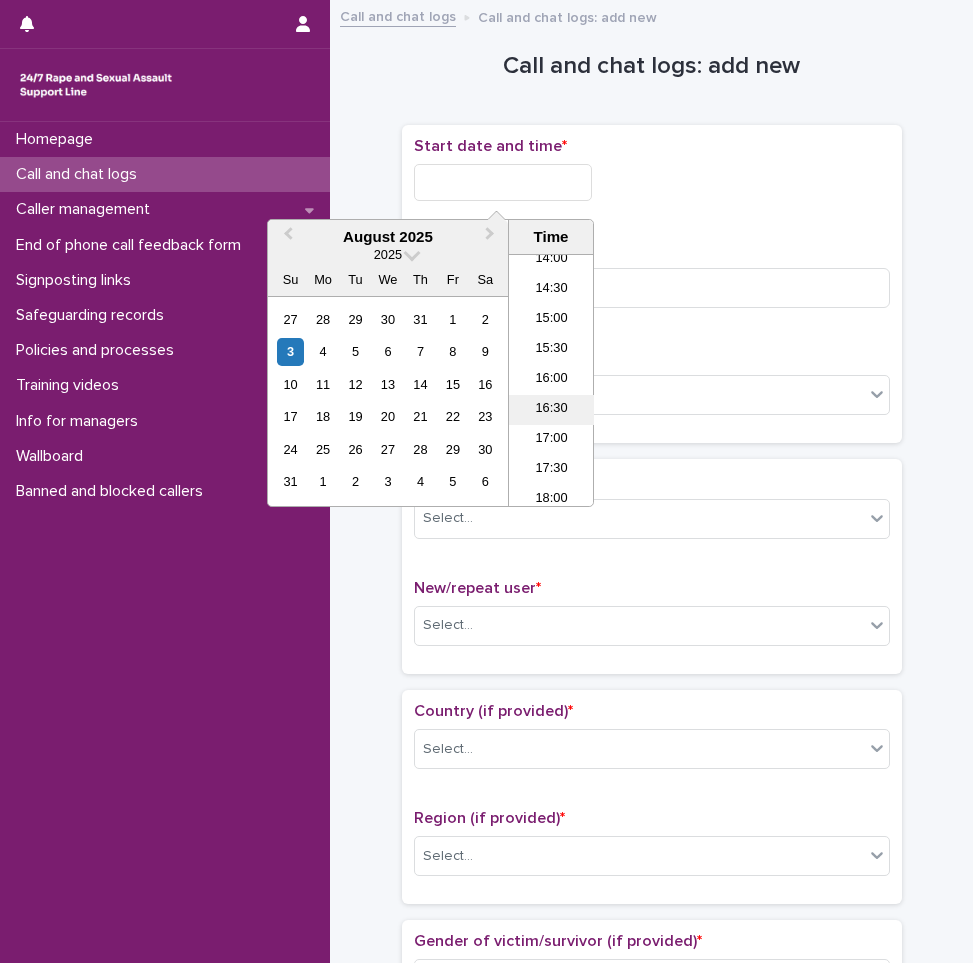 click on "16:30" at bounding box center [551, 410] 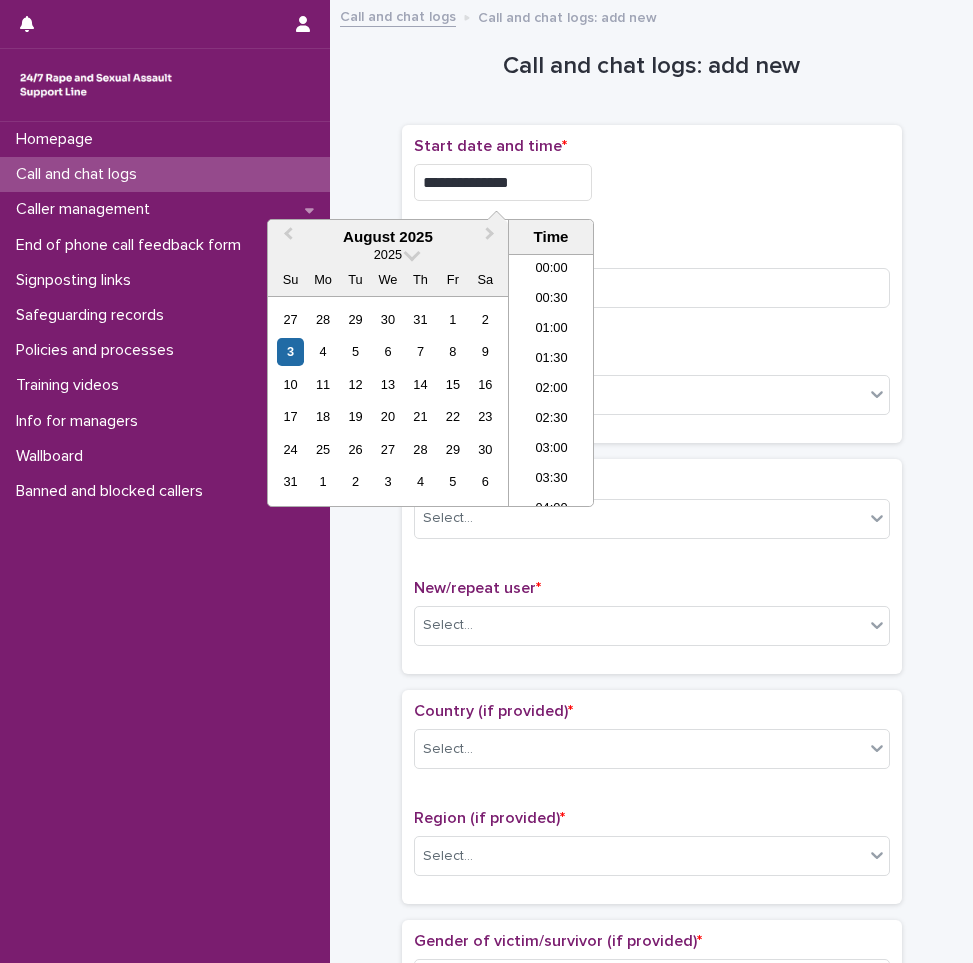 click on "**********" at bounding box center (503, 182) 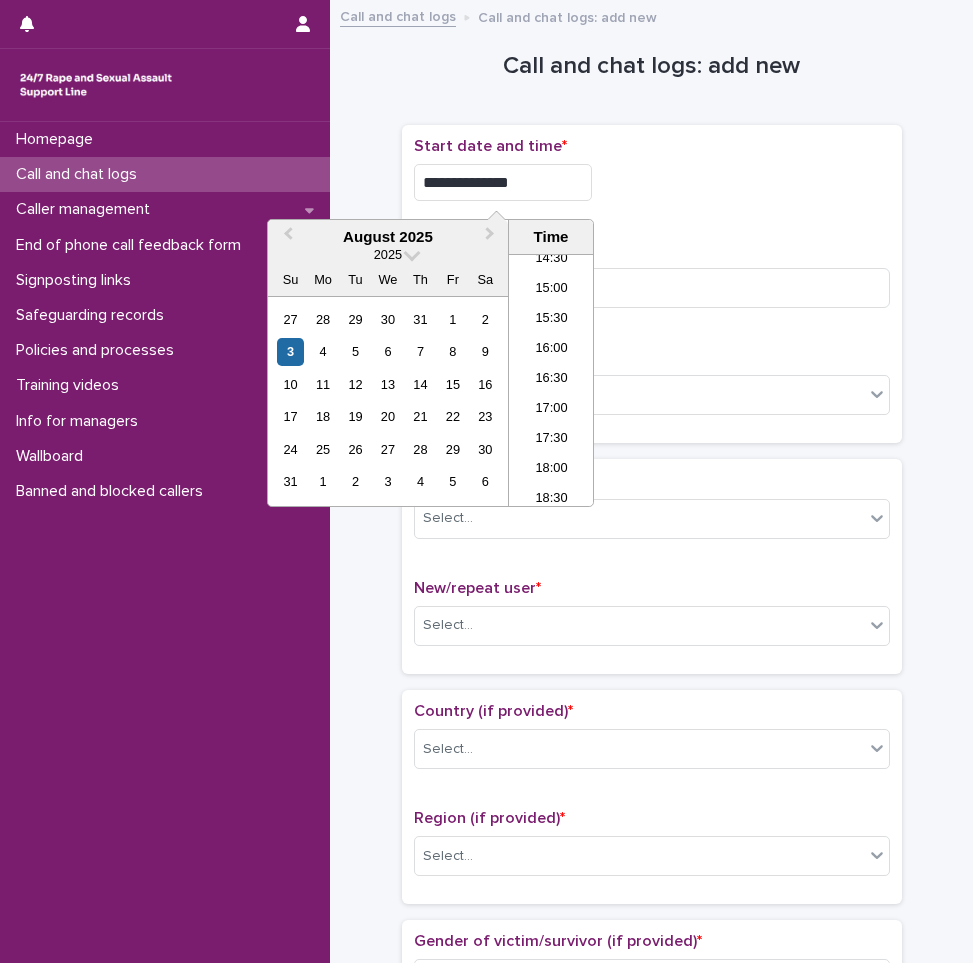 type on "**********" 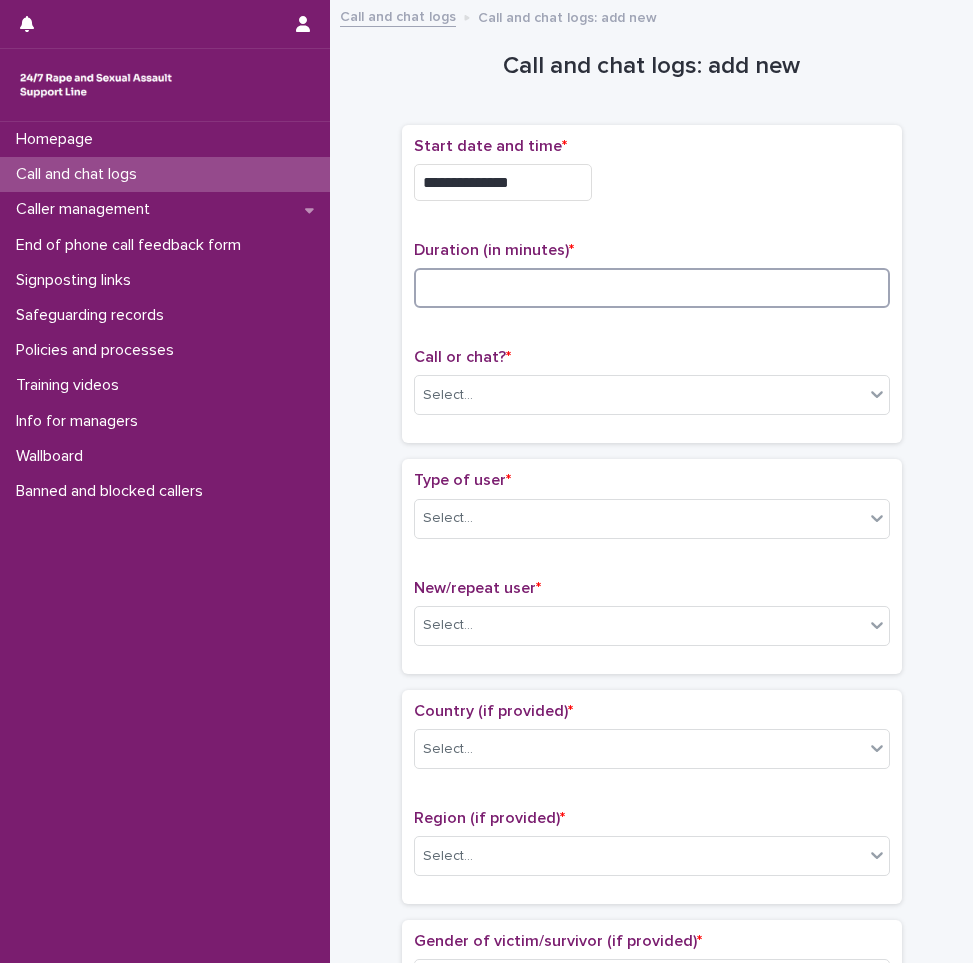 click at bounding box center [652, 288] 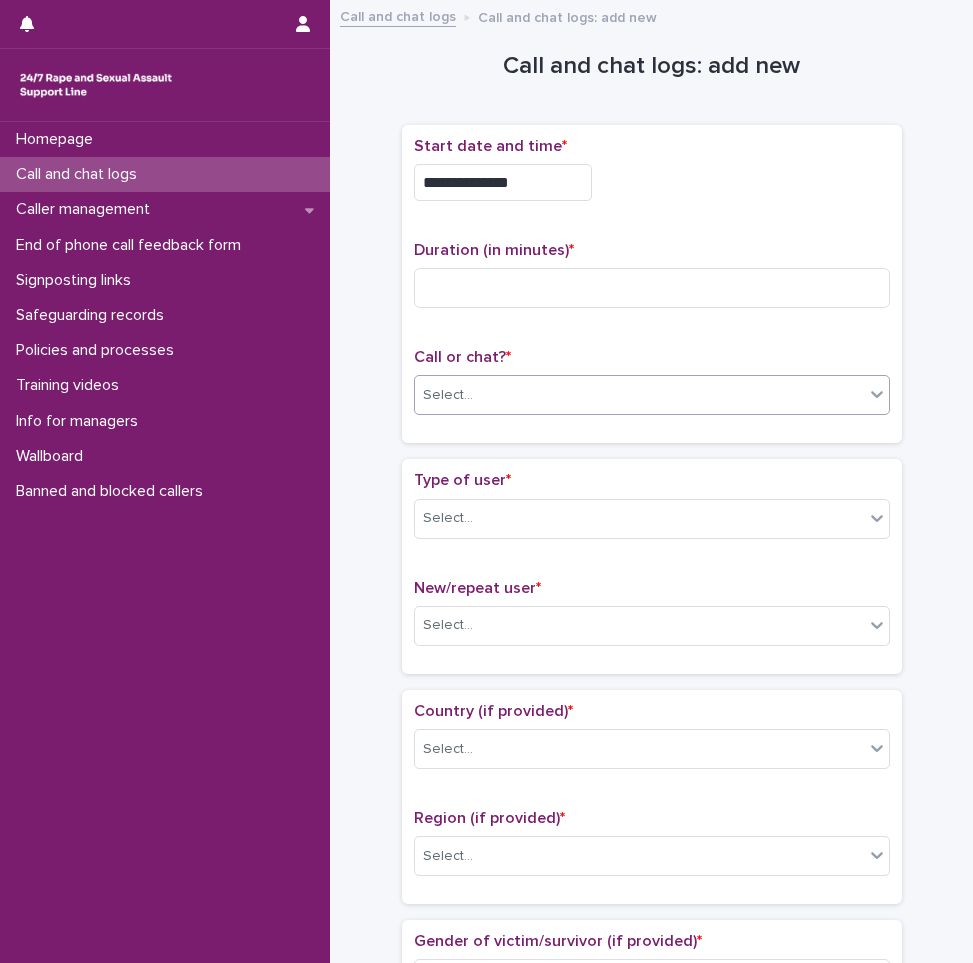 click on "Select..." at bounding box center [639, 395] 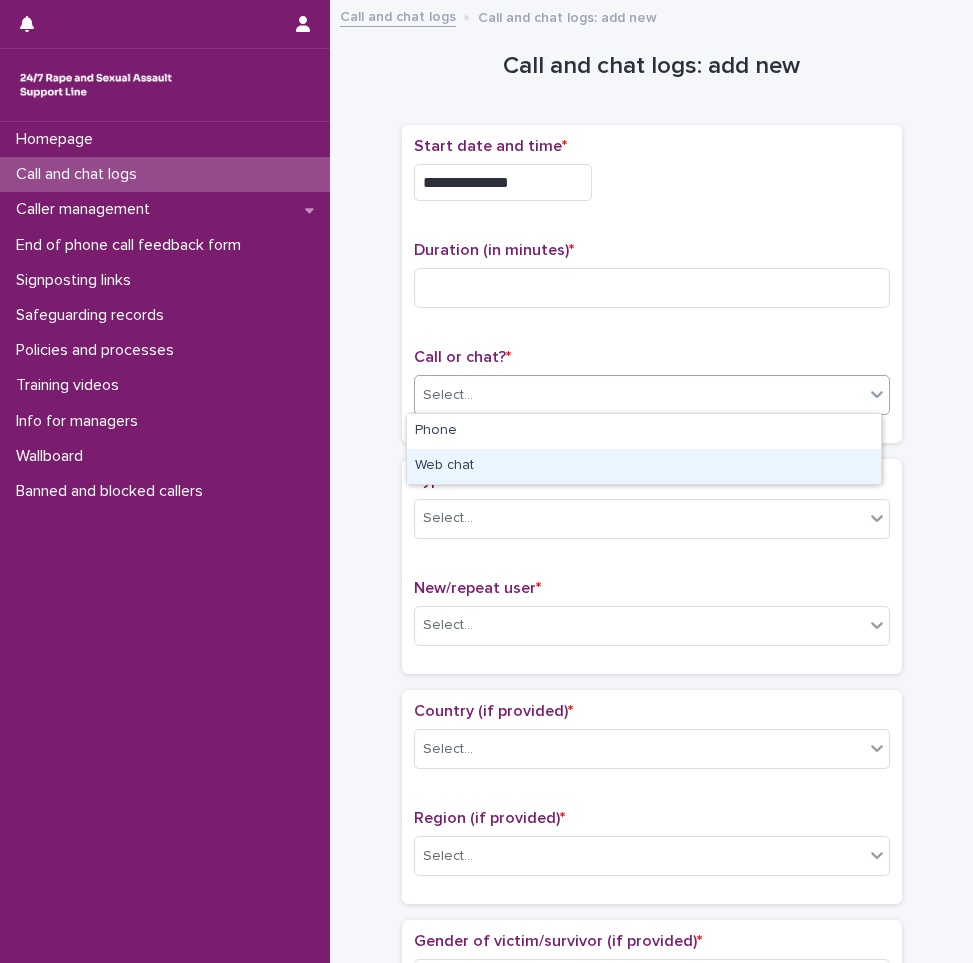click on "Web chat" at bounding box center [644, 466] 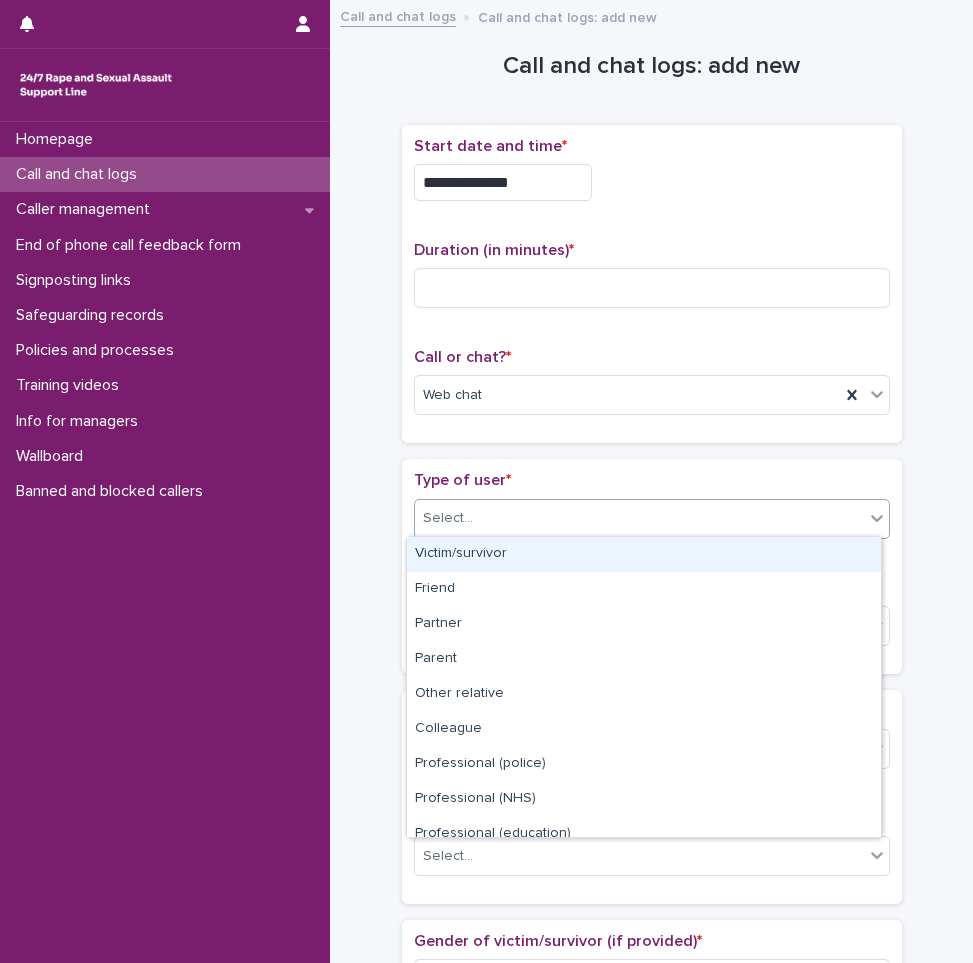 click on "Select..." at bounding box center (448, 518) 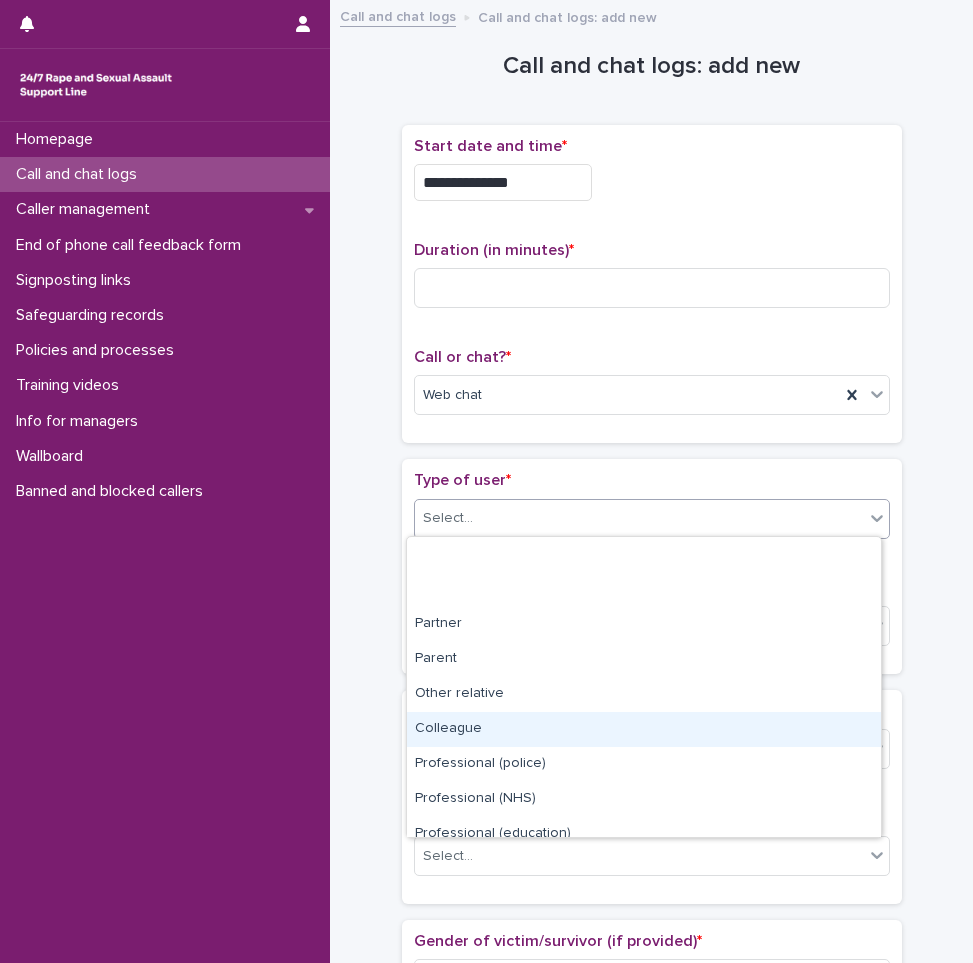 scroll, scrollTop: 225, scrollLeft: 0, axis: vertical 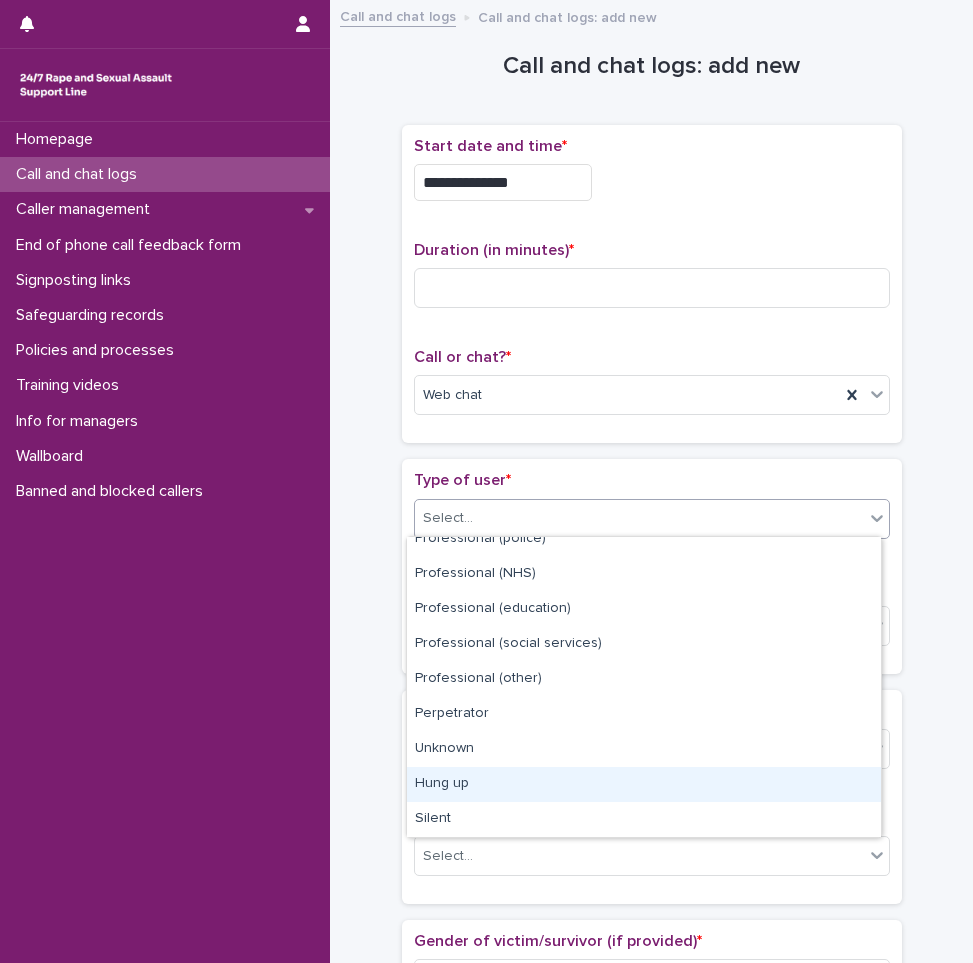 click on "Hung up" at bounding box center (644, 784) 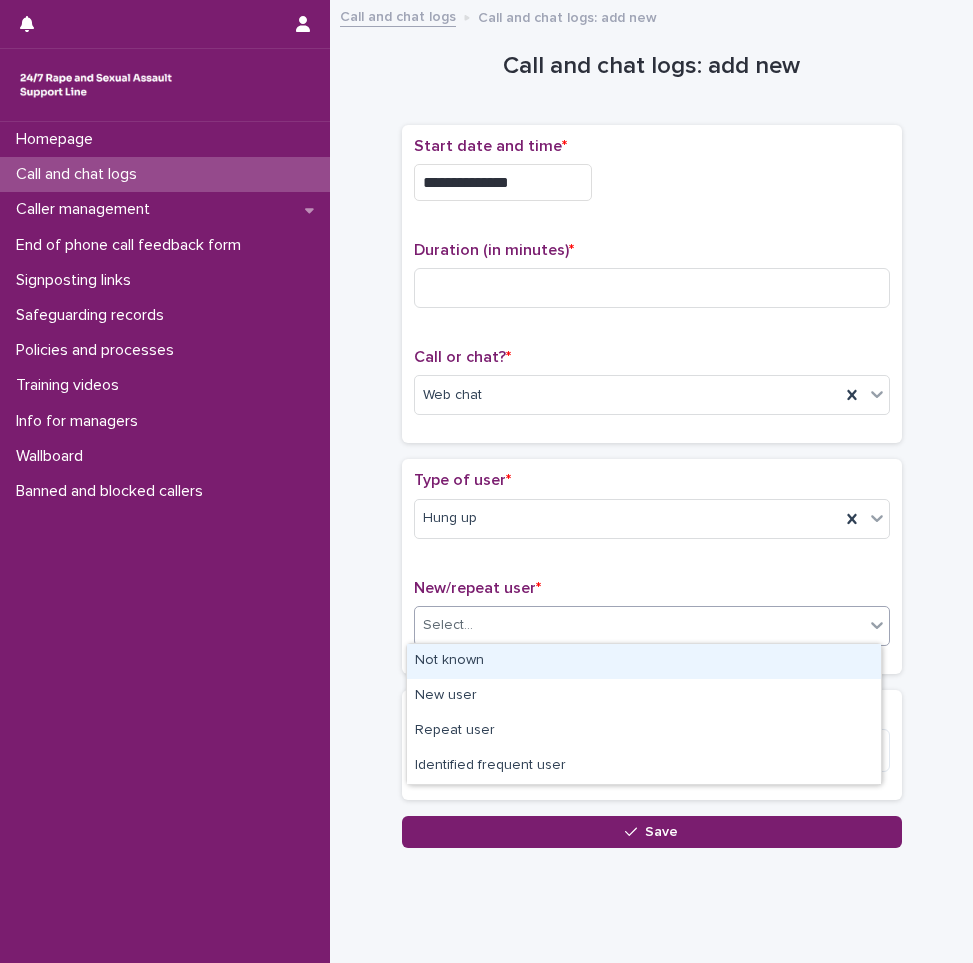 click on "Select..." at bounding box center [639, 625] 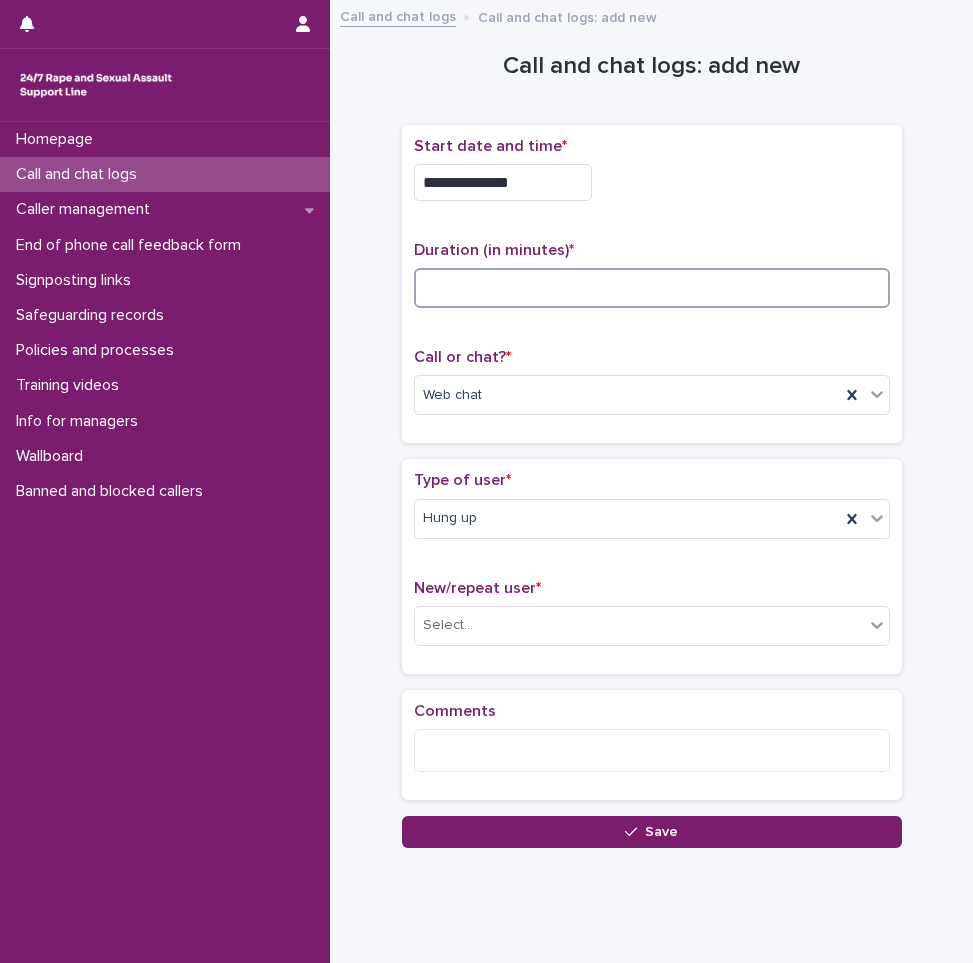 click at bounding box center [652, 288] 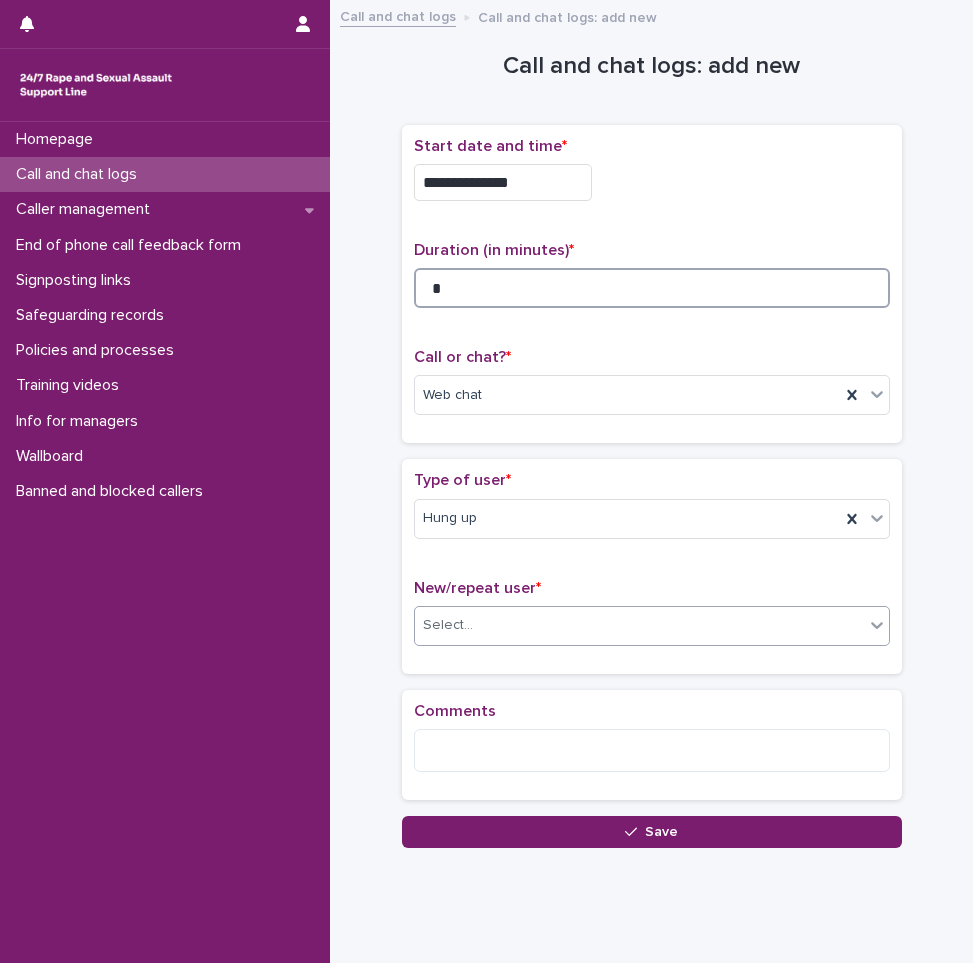 type on "*" 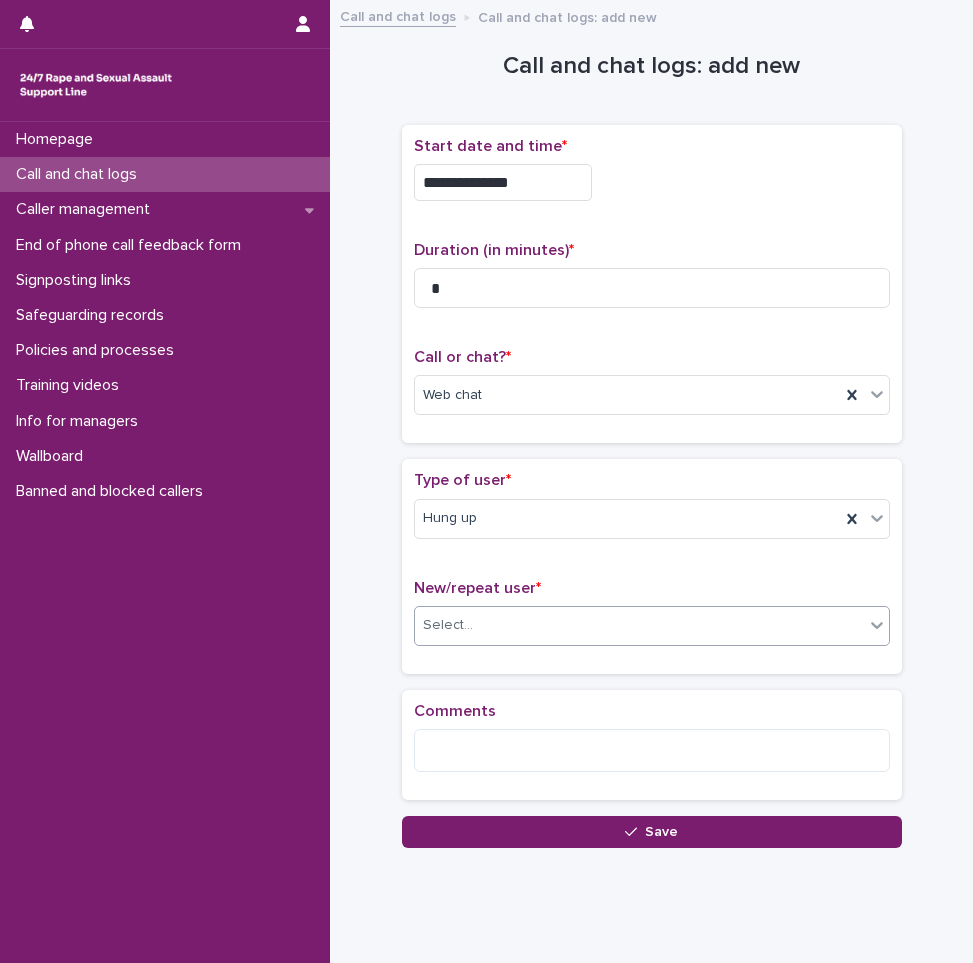 click on "Select..." at bounding box center (639, 625) 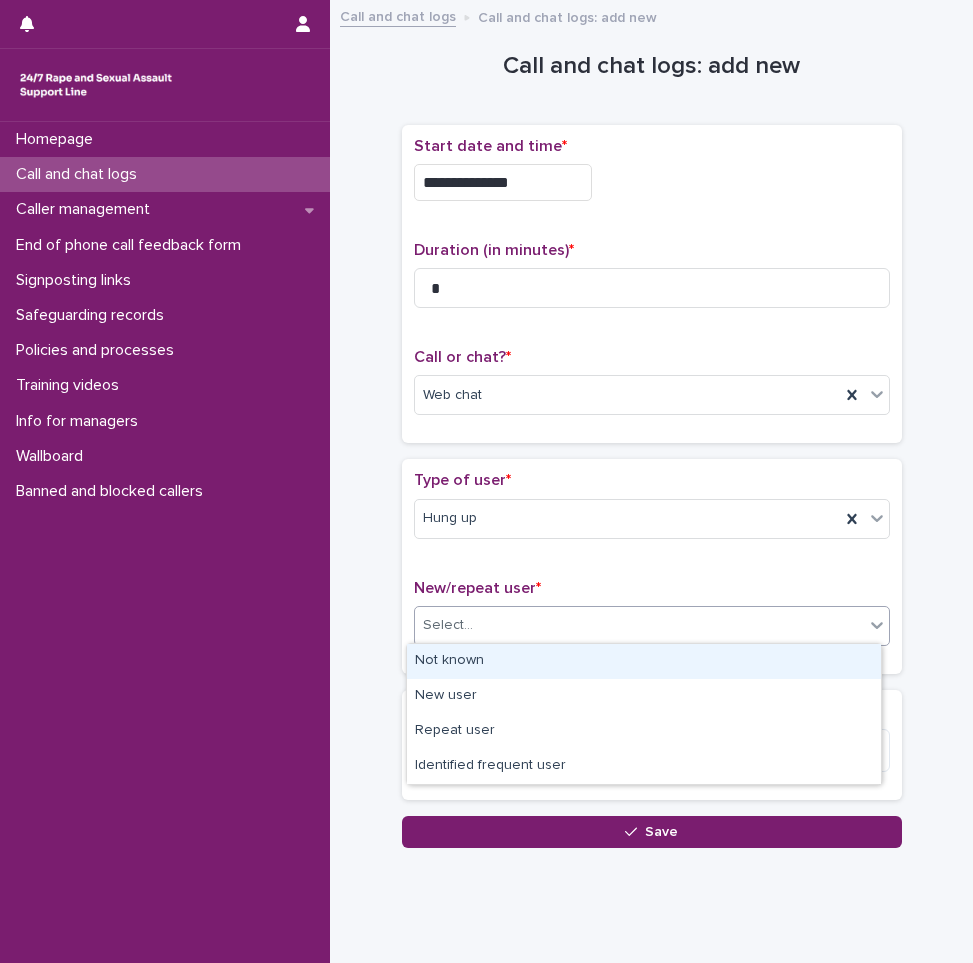 click on "Not known" at bounding box center [644, 661] 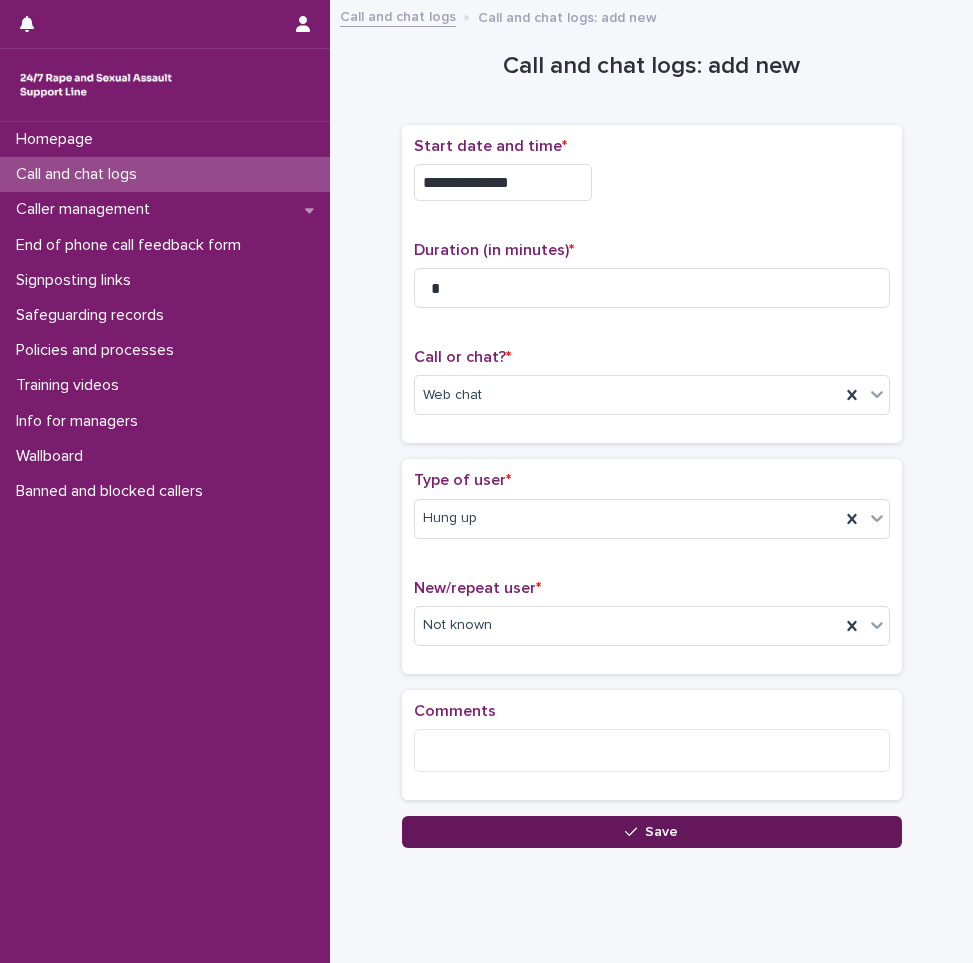 click on "Save" at bounding box center [652, 832] 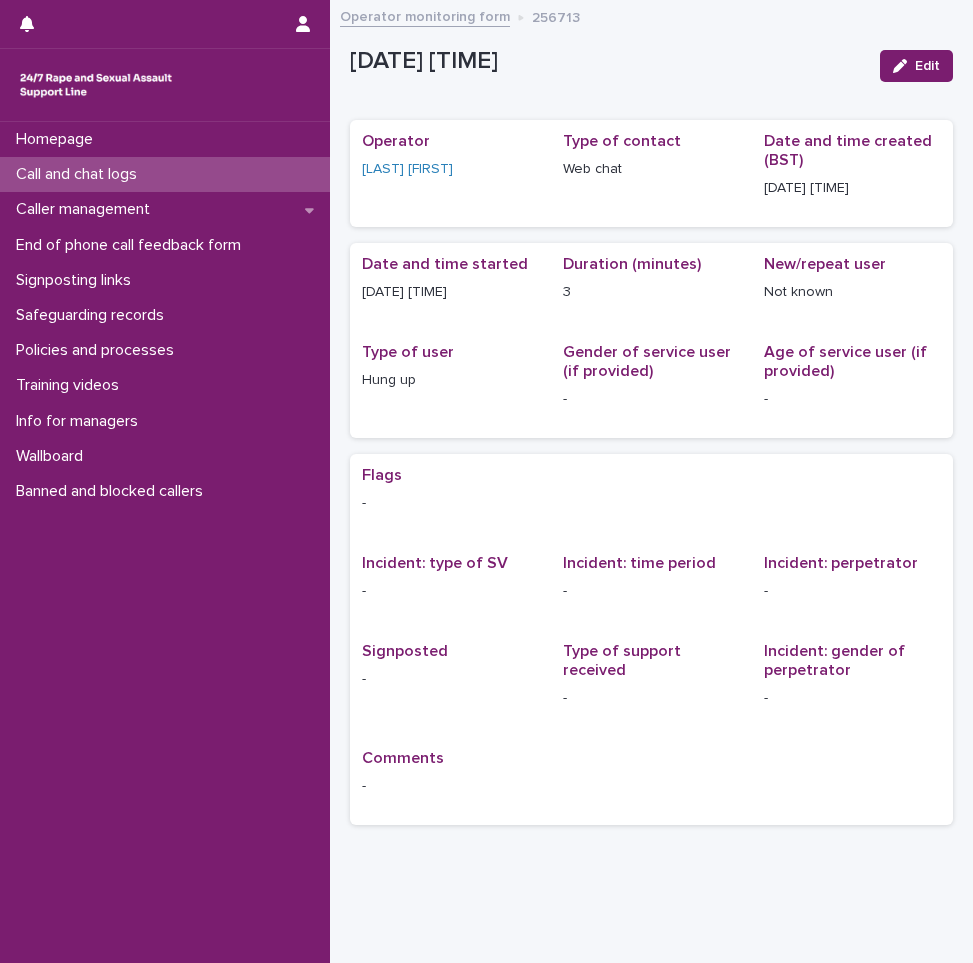 click on "Call and chat logs" at bounding box center (80, 174) 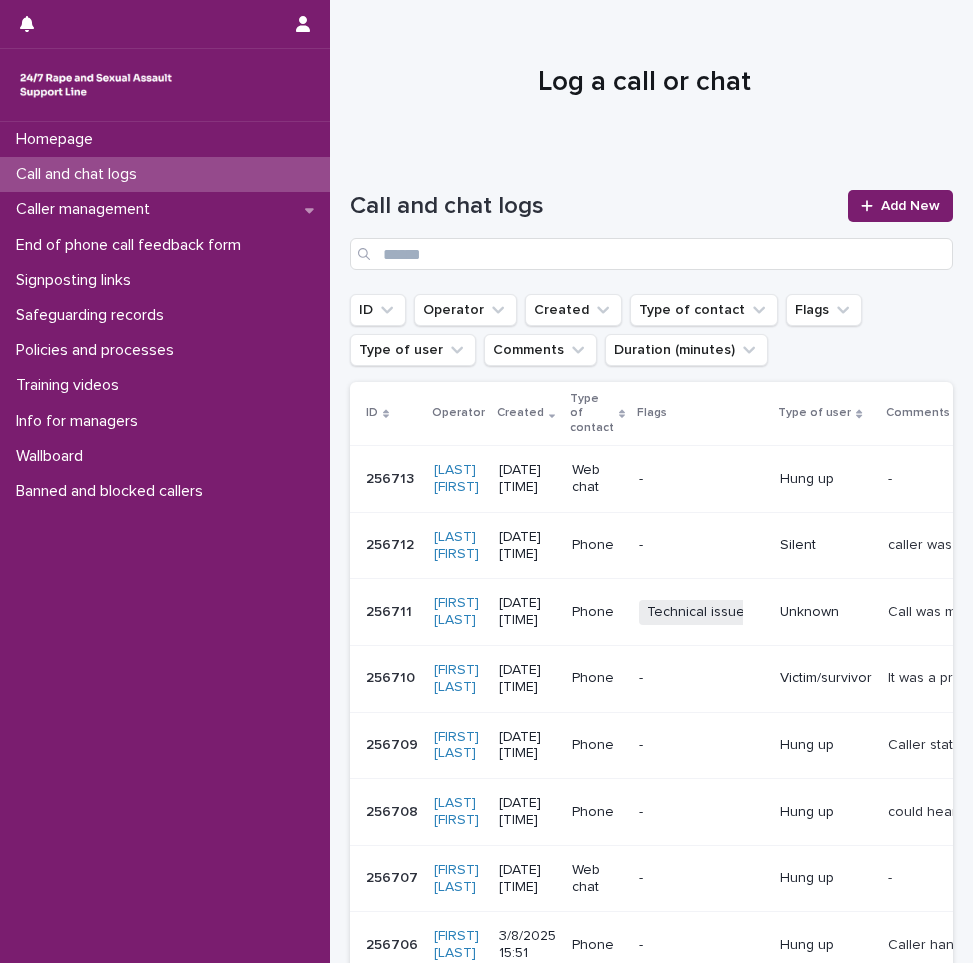click on "Call was muffled let them know I couldn't hear them properly, they shared they couldn't hear me." at bounding box center (931, 610) 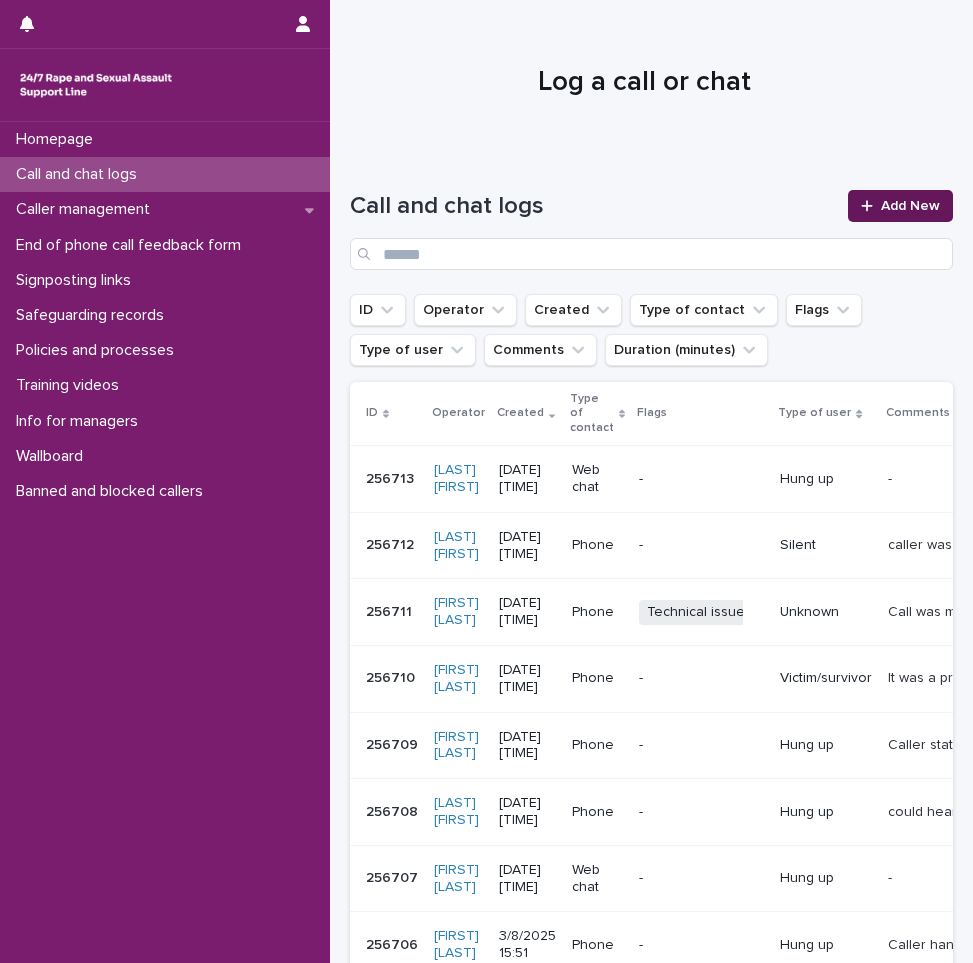 click on "Add New" at bounding box center (910, 206) 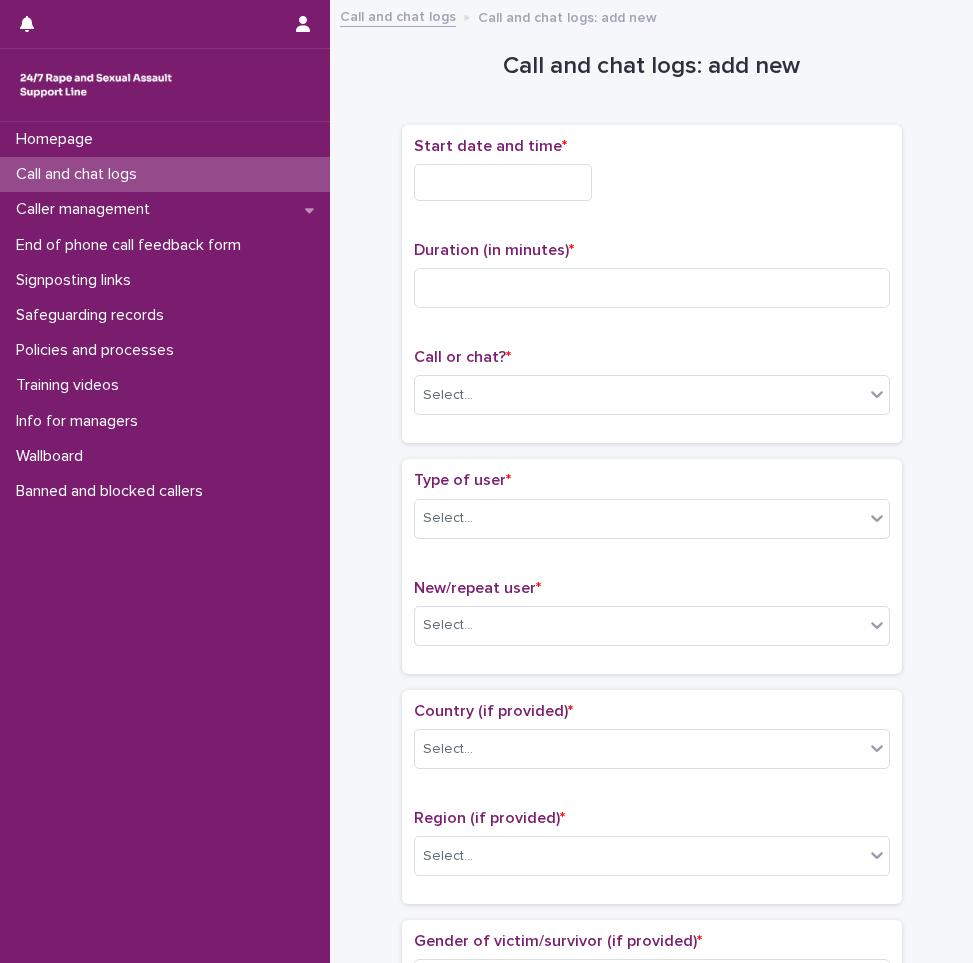 click at bounding box center [503, 182] 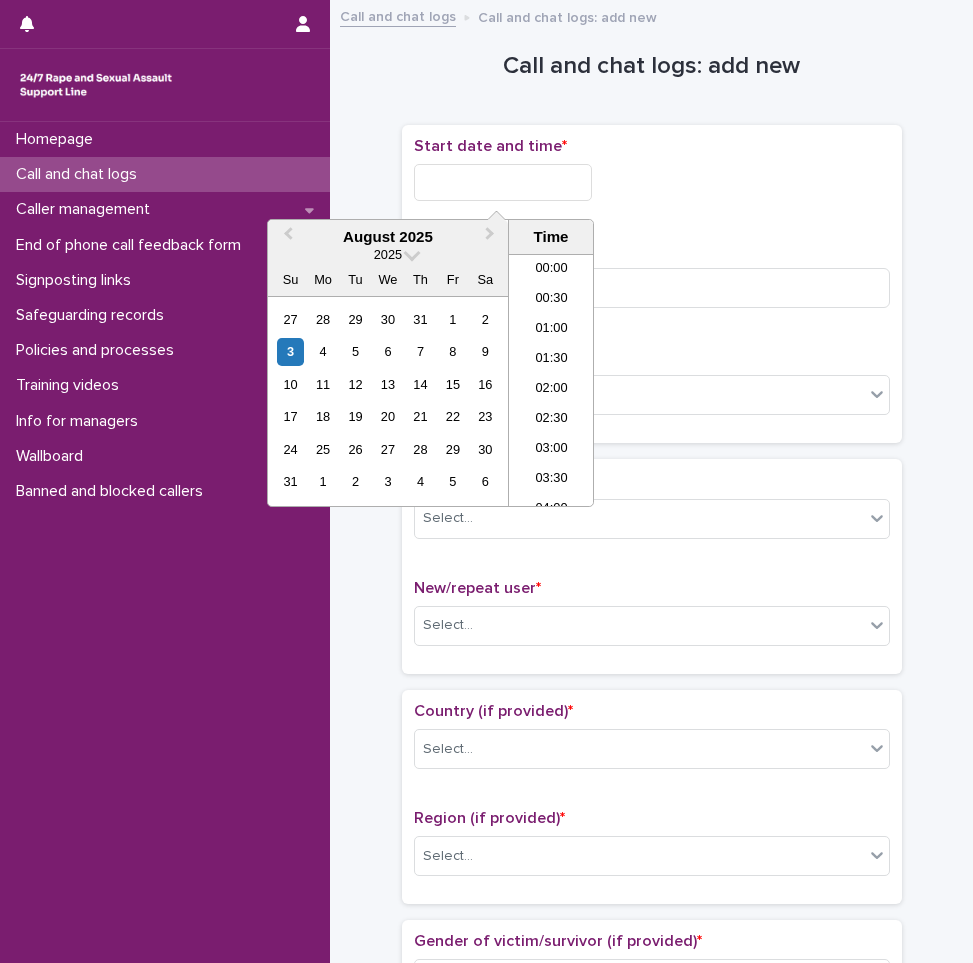 scroll, scrollTop: 880, scrollLeft: 0, axis: vertical 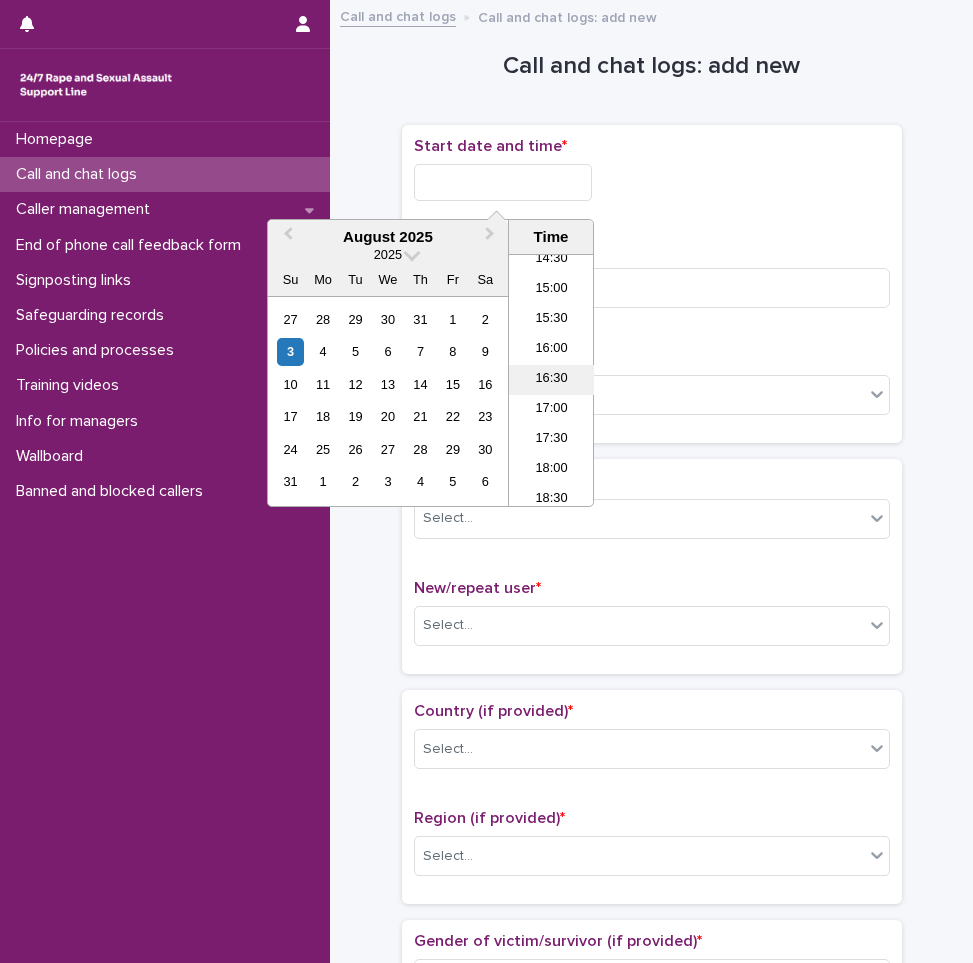 click on "16:30" at bounding box center (551, 380) 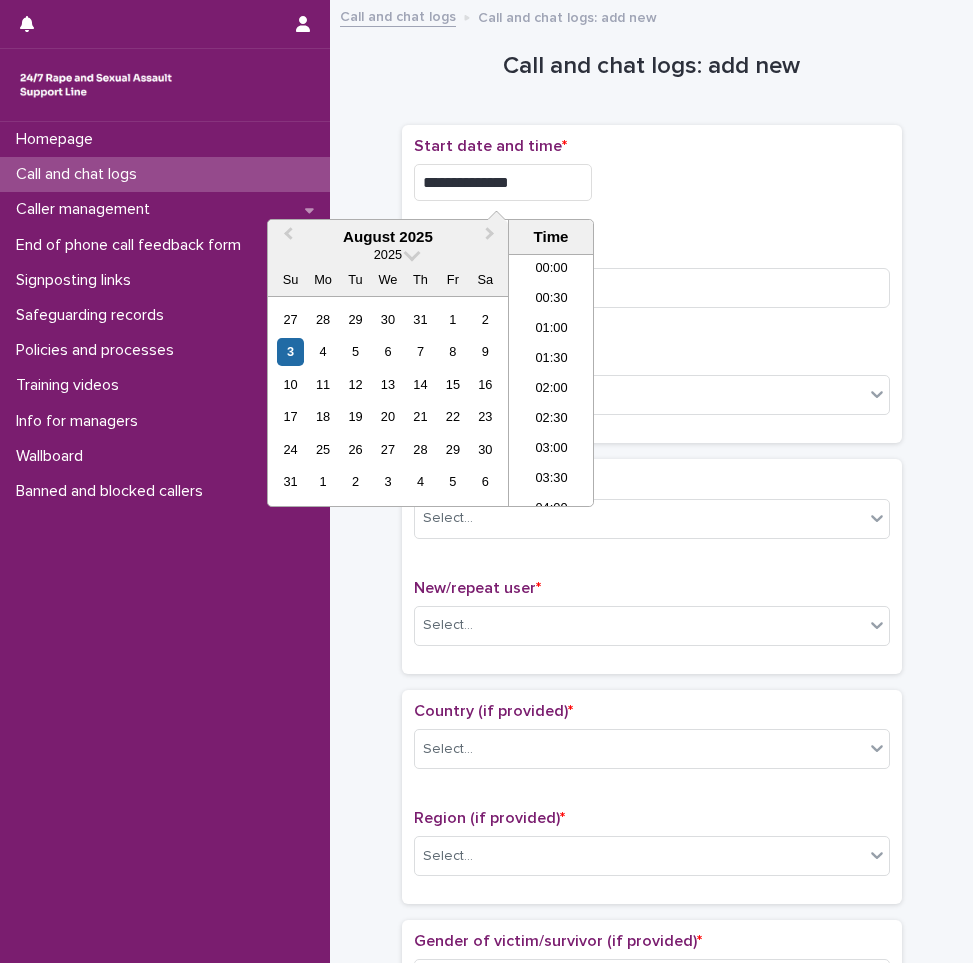 click on "**********" at bounding box center (503, 182) 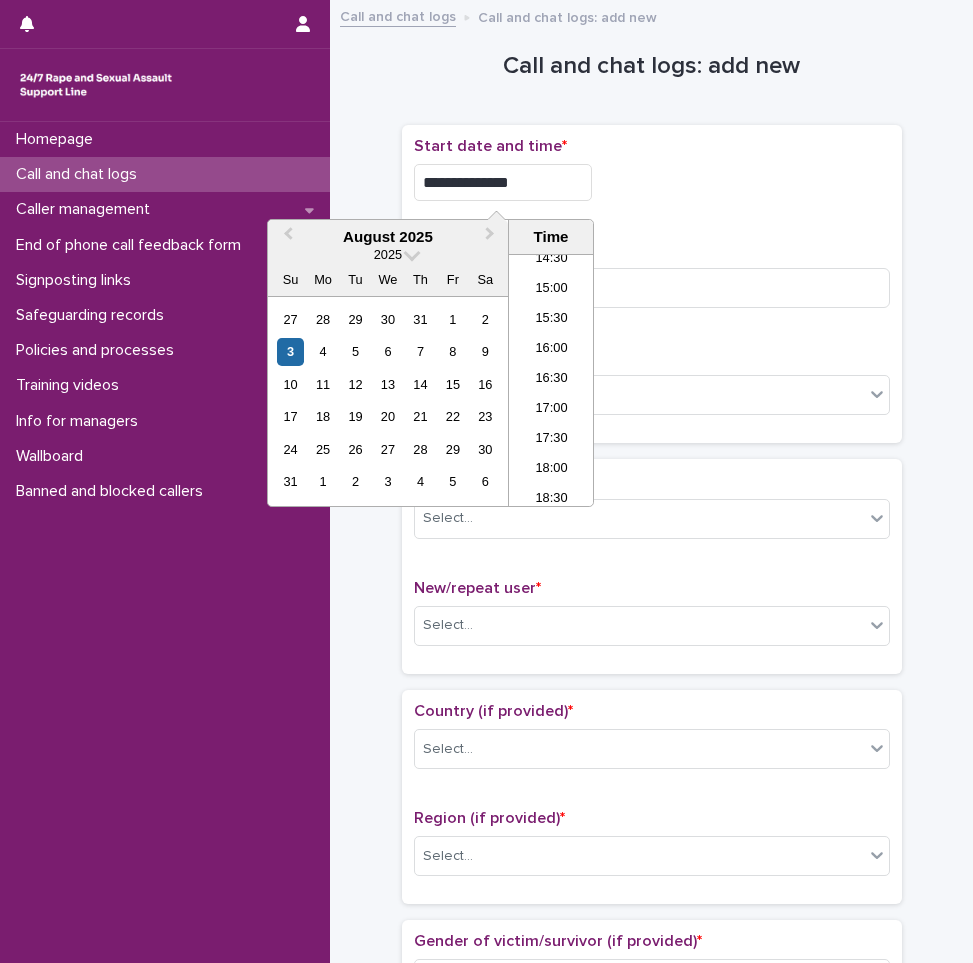 type on "**********" 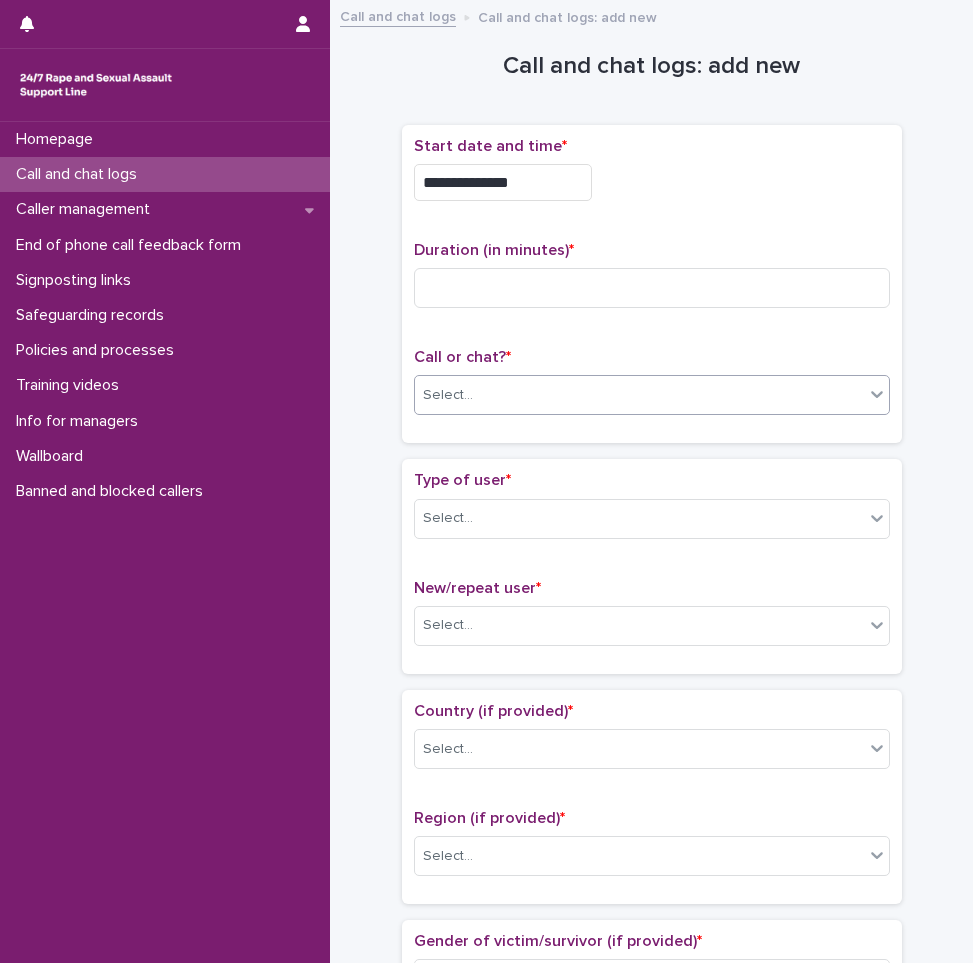 click on "Select..." at bounding box center (639, 395) 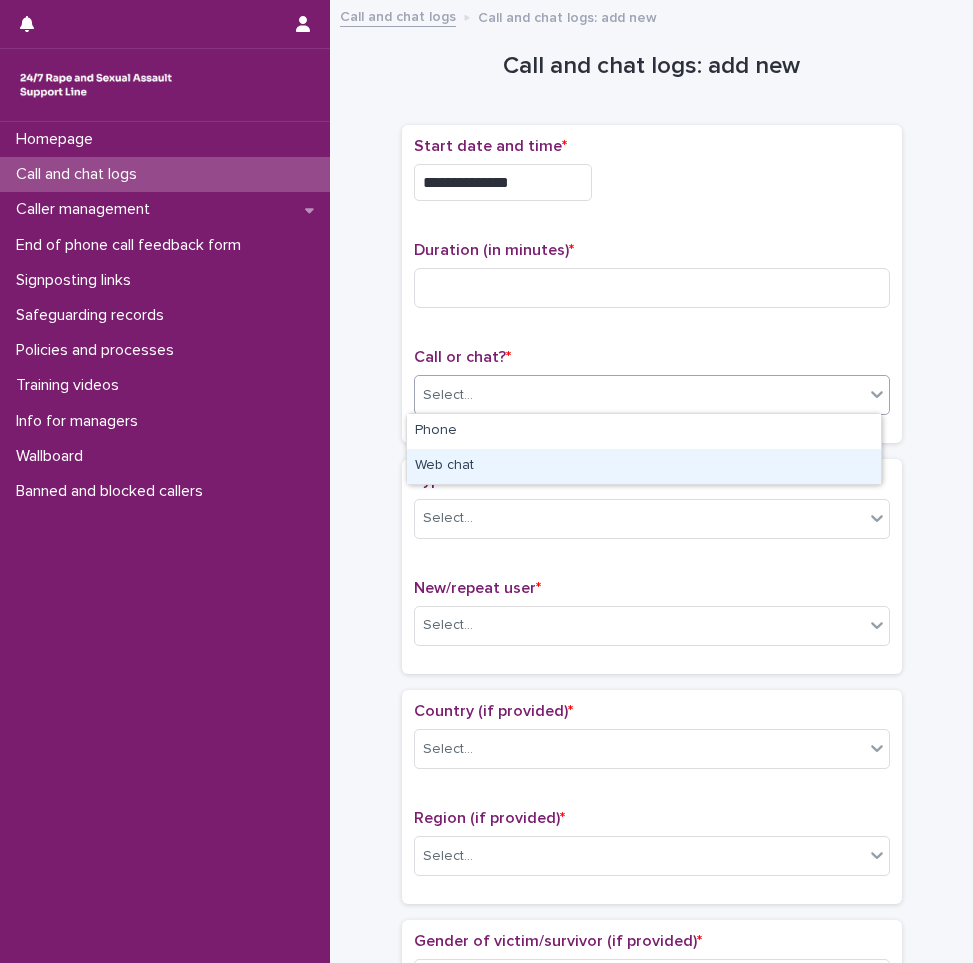 click on "Web chat" at bounding box center [644, 466] 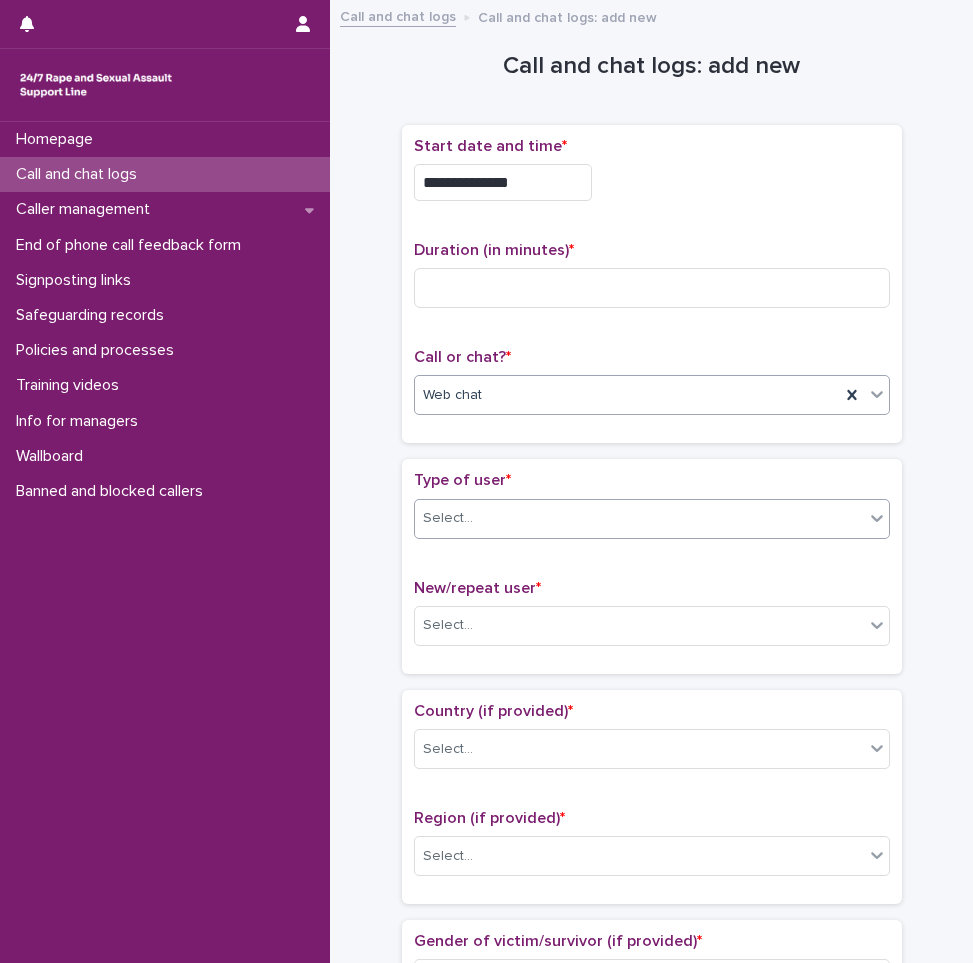 click on "Select..." at bounding box center [639, 518] 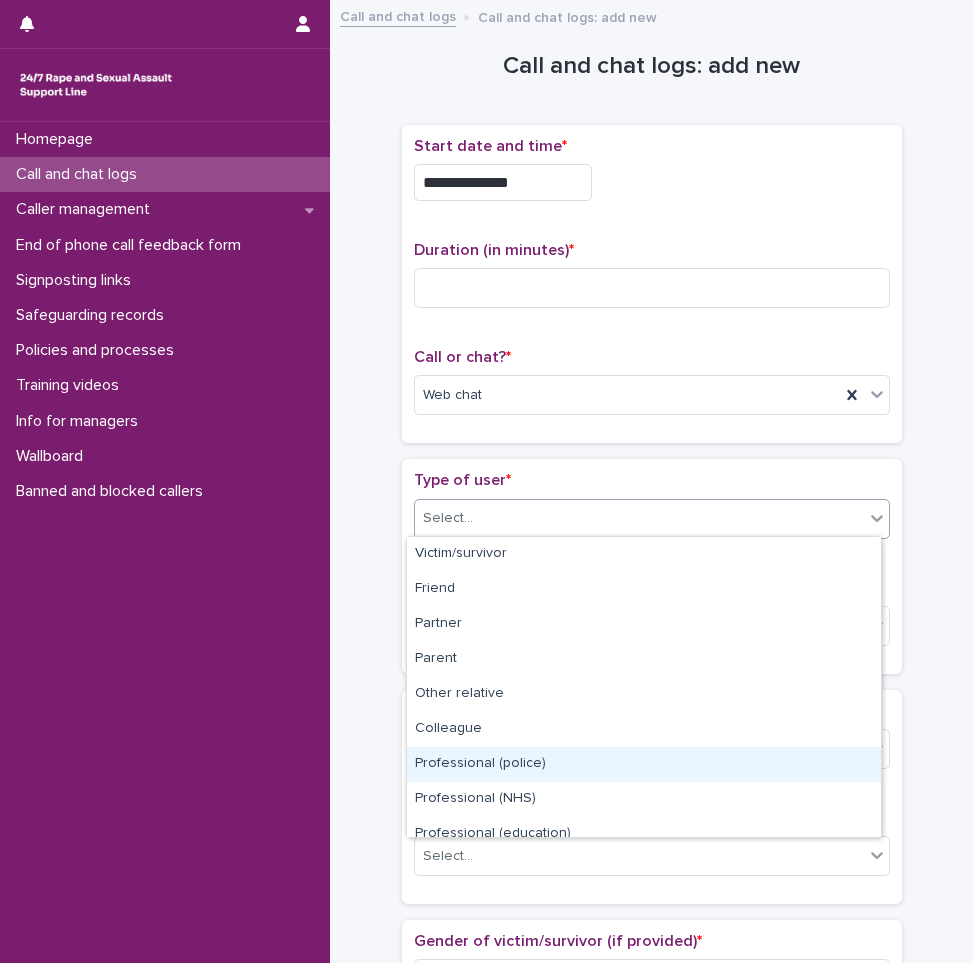 scroll, scrollTop: 225, scrollLeft: 0, axis: vertical 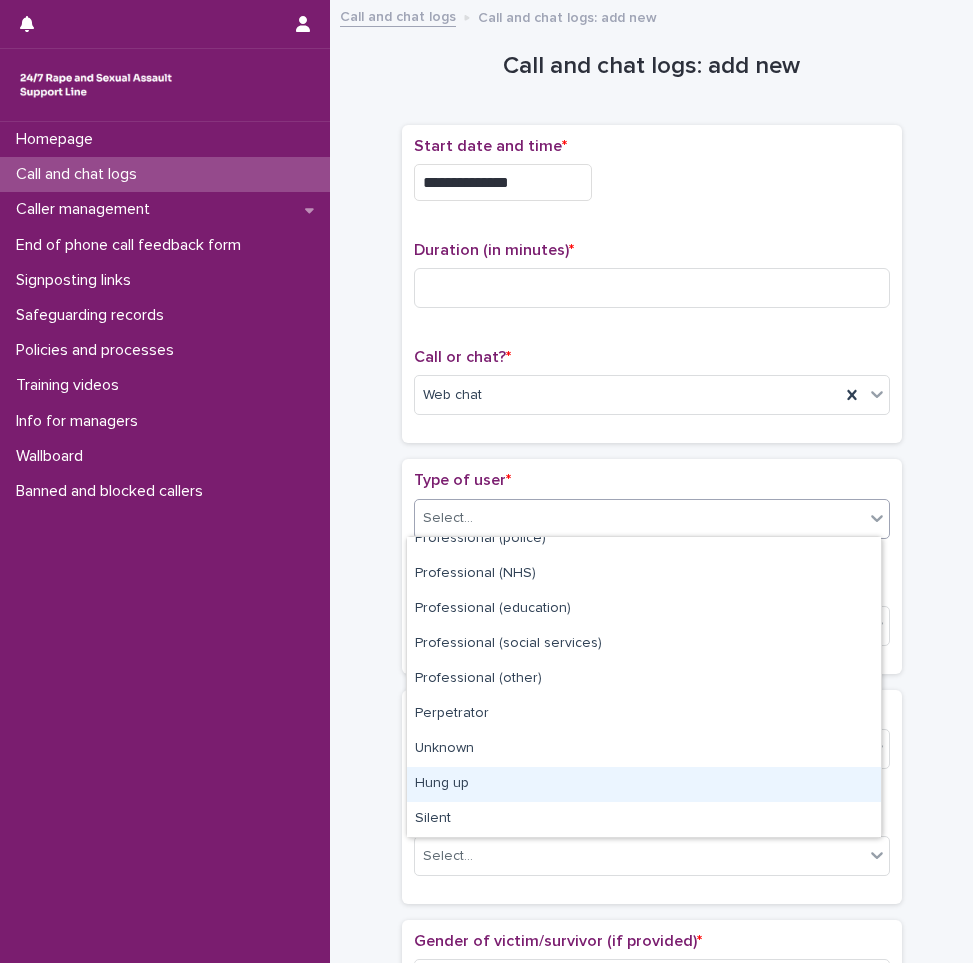 click on "Hung up" at bounding box center (644, 784) 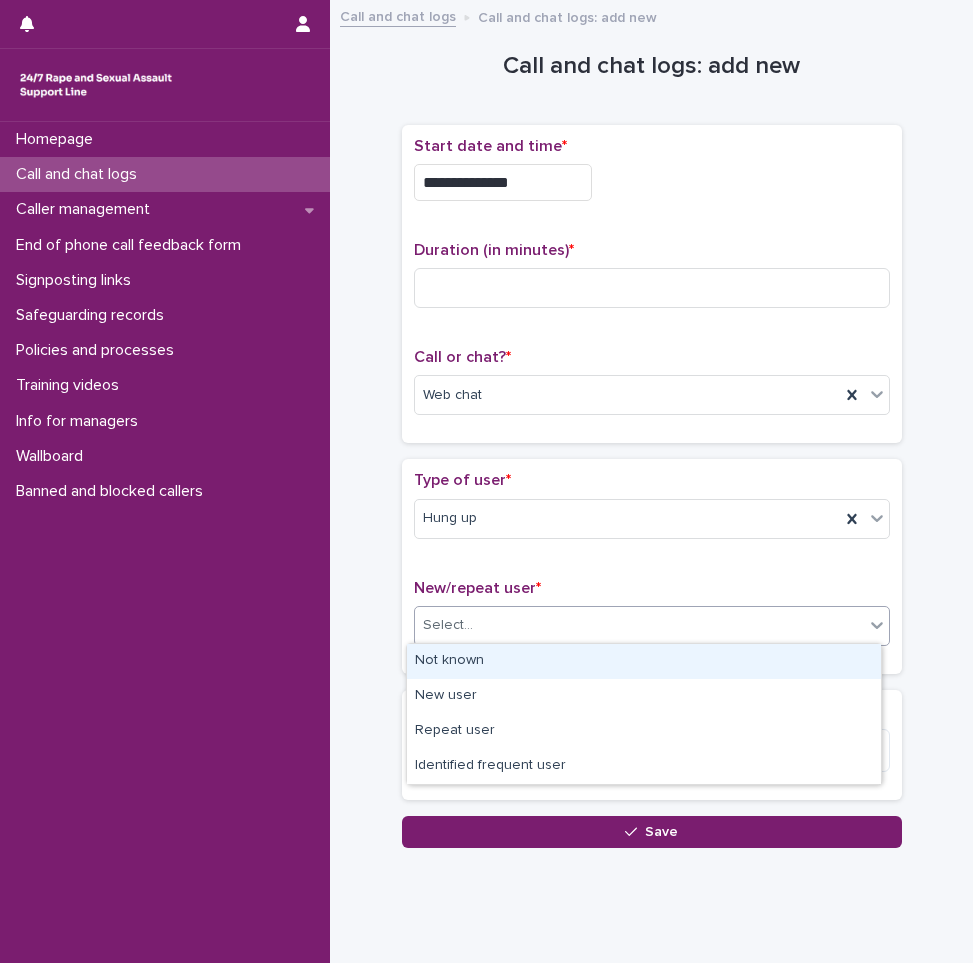click on "Select..." at bounding box center (639, 625) 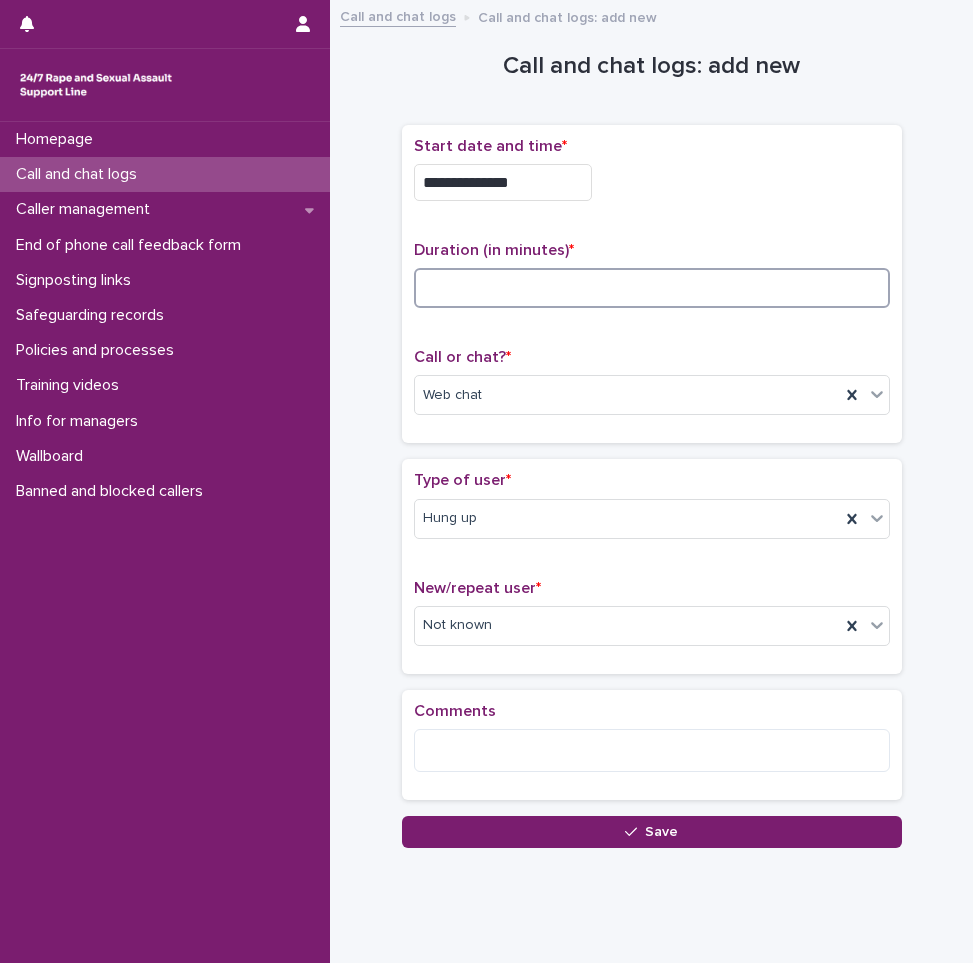 click at bounding box center [652, 288] 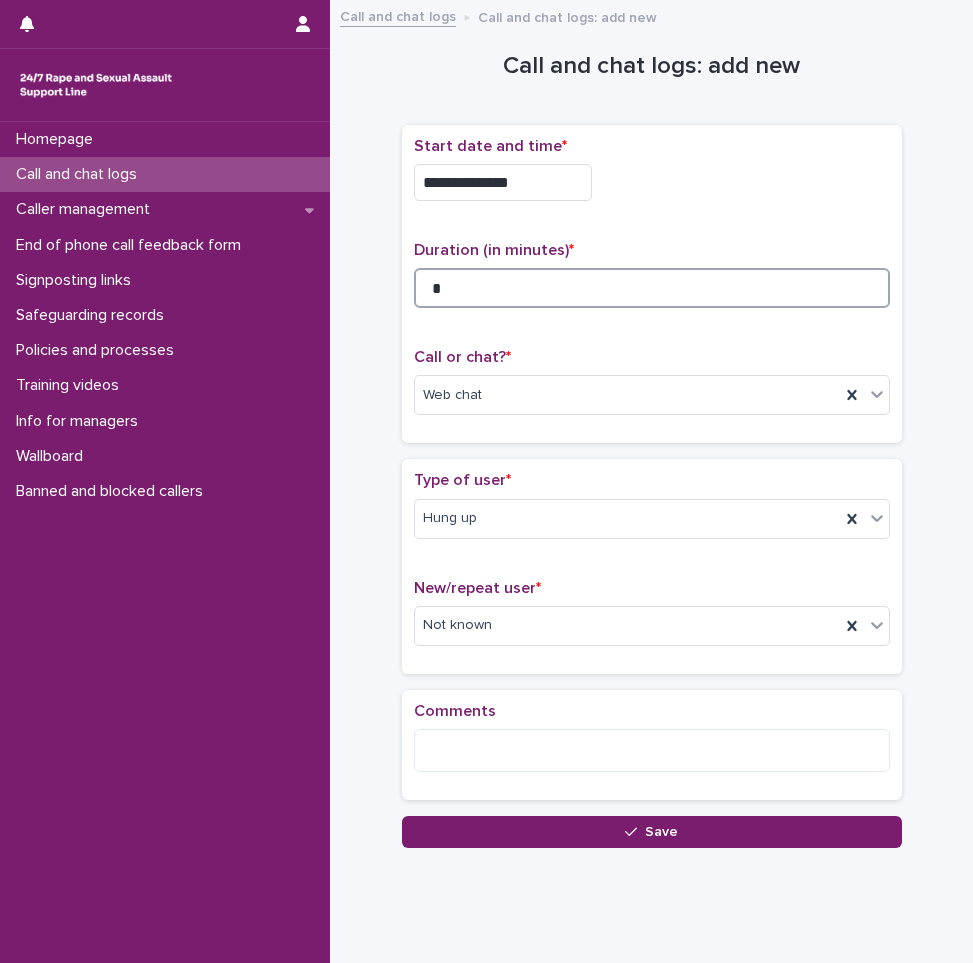type on "*" 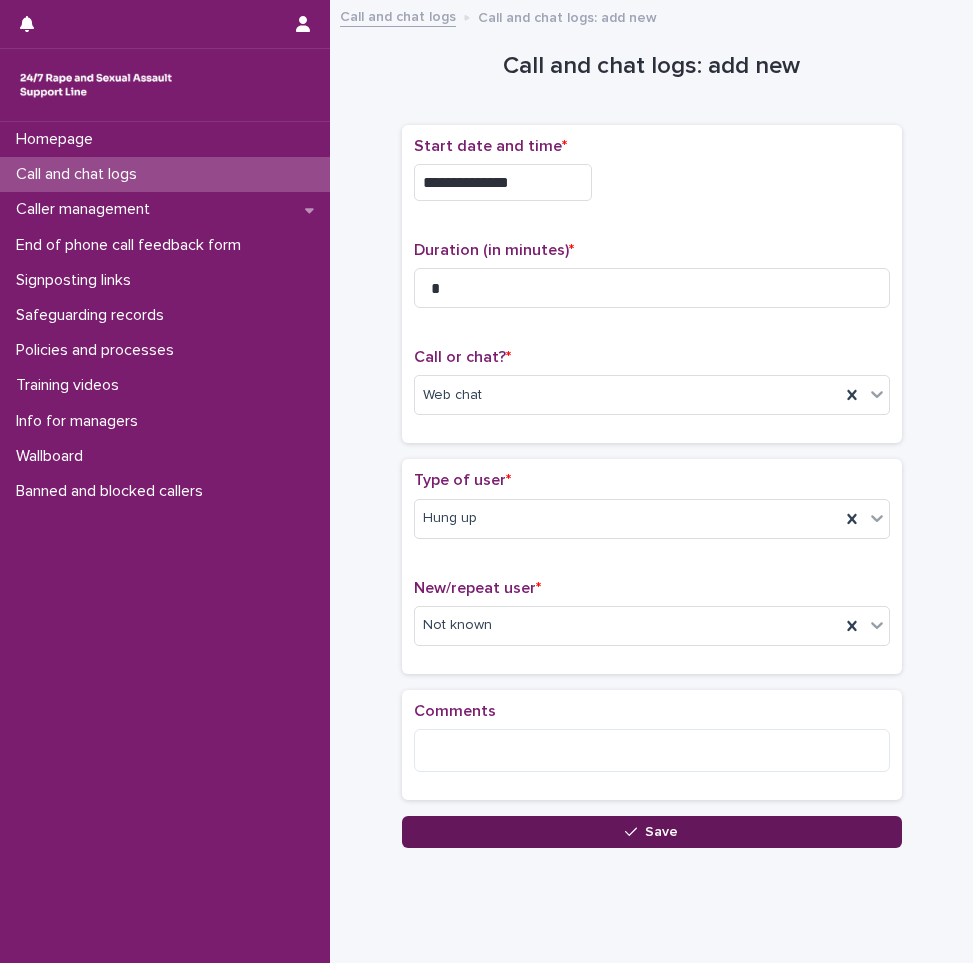 click on "Save" at bounding box center [652, 832] 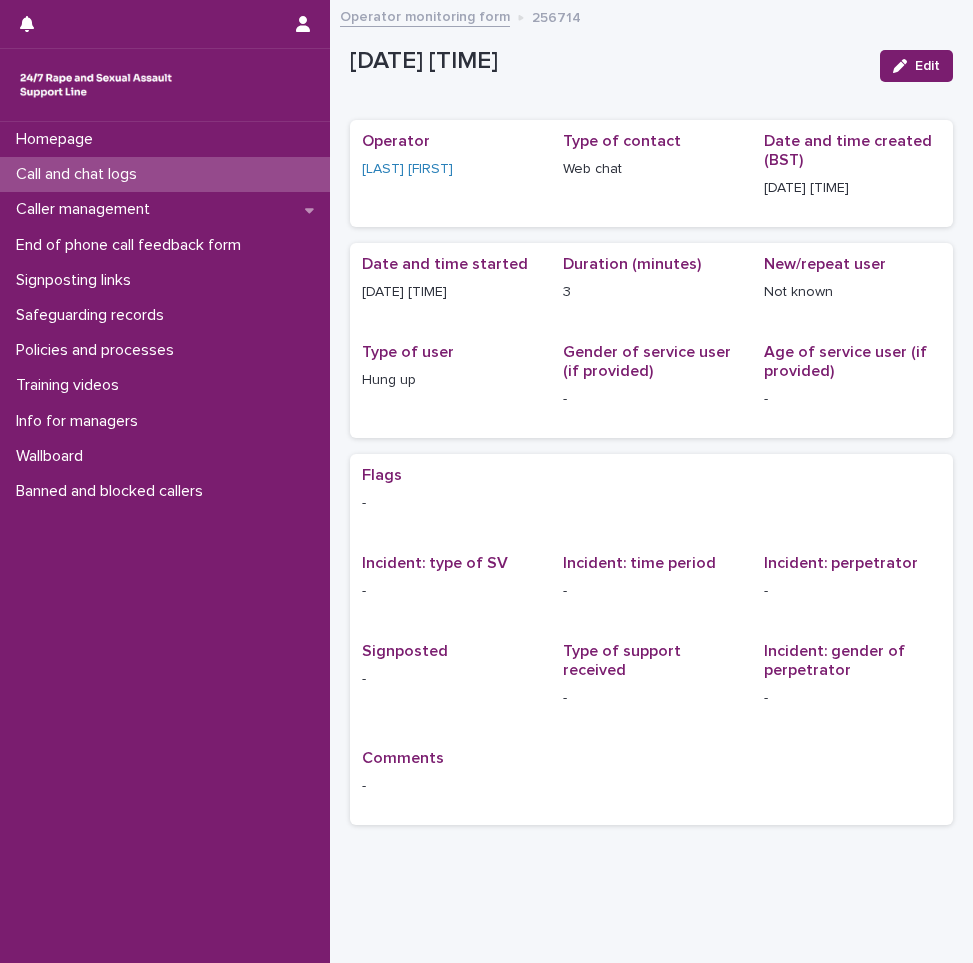 click on "Call and chat logs" at bounding box center (80, 174) 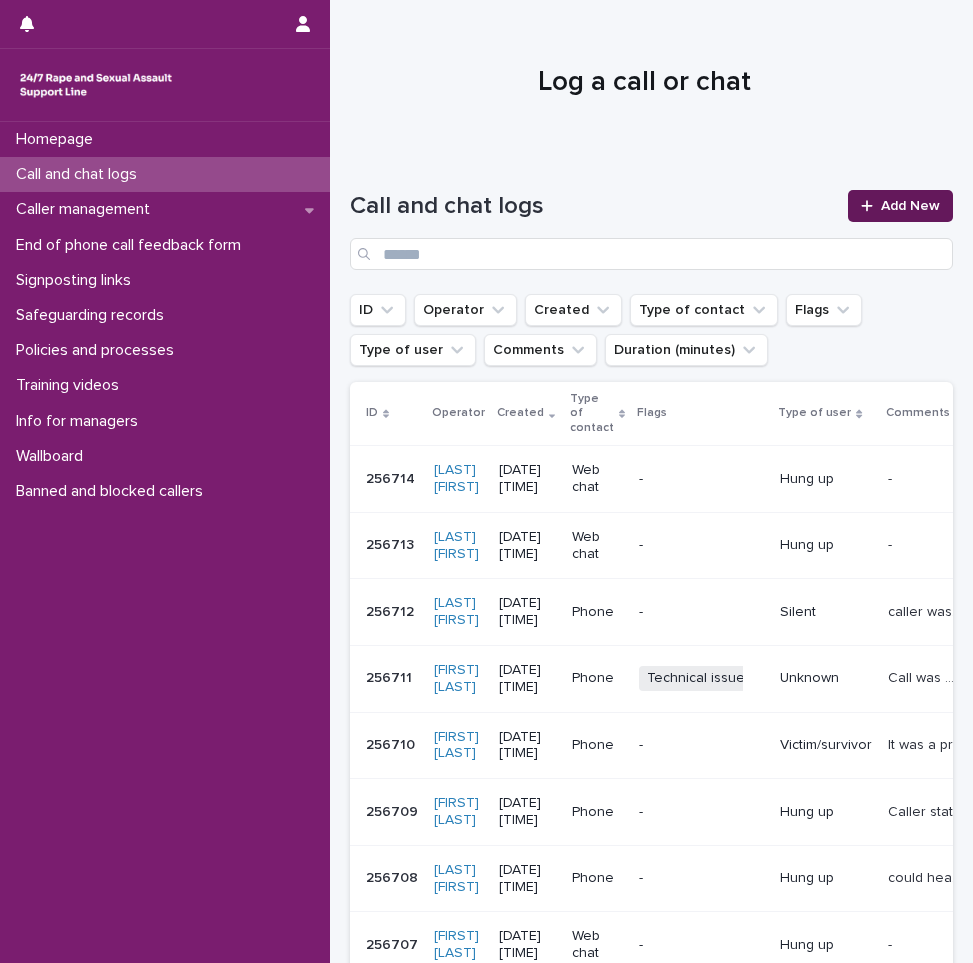 click on "Add New" at bounding box center [910, 206] 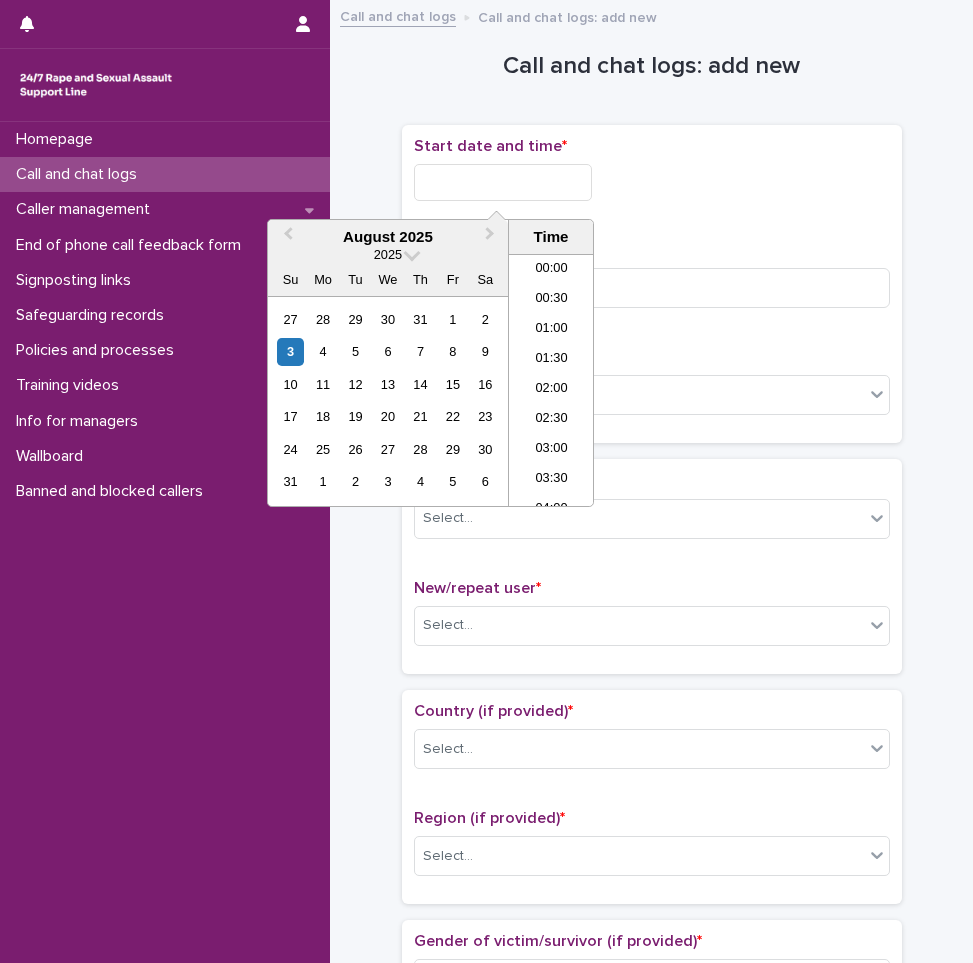 click at bounding box center (503, 182) 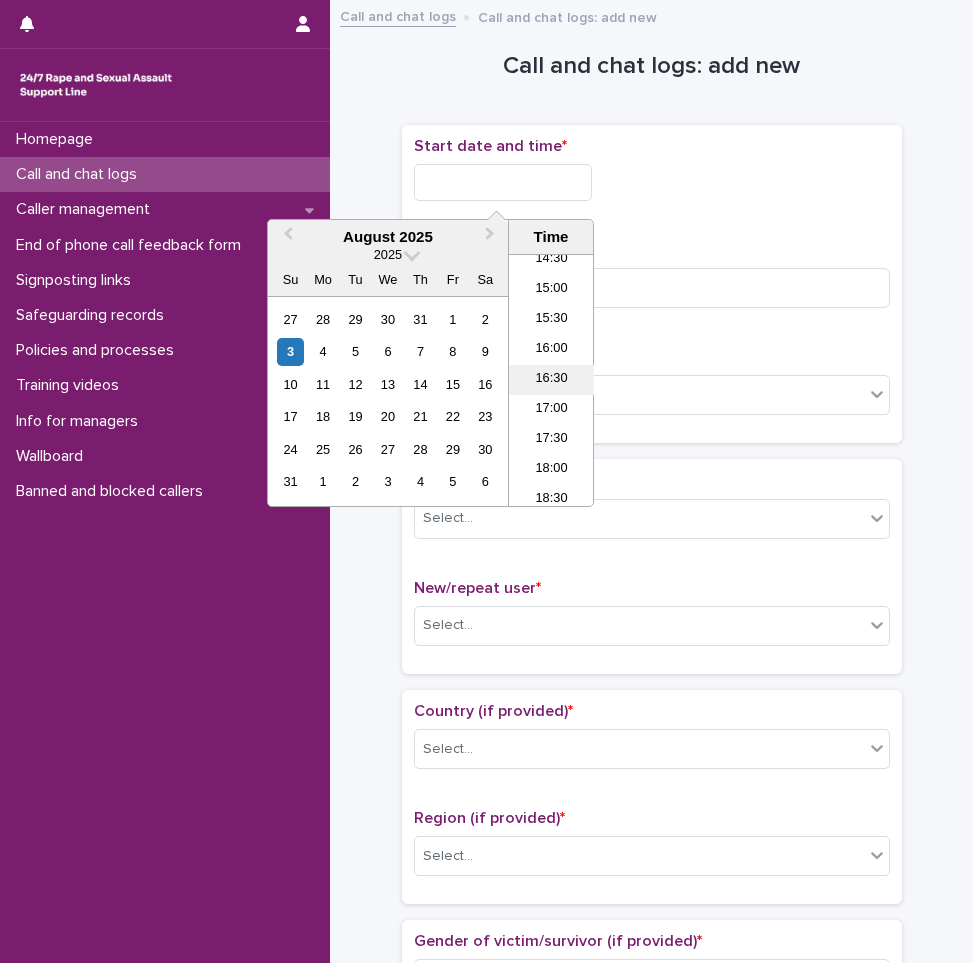 click on "16:30" at bounding box center [551, 380] 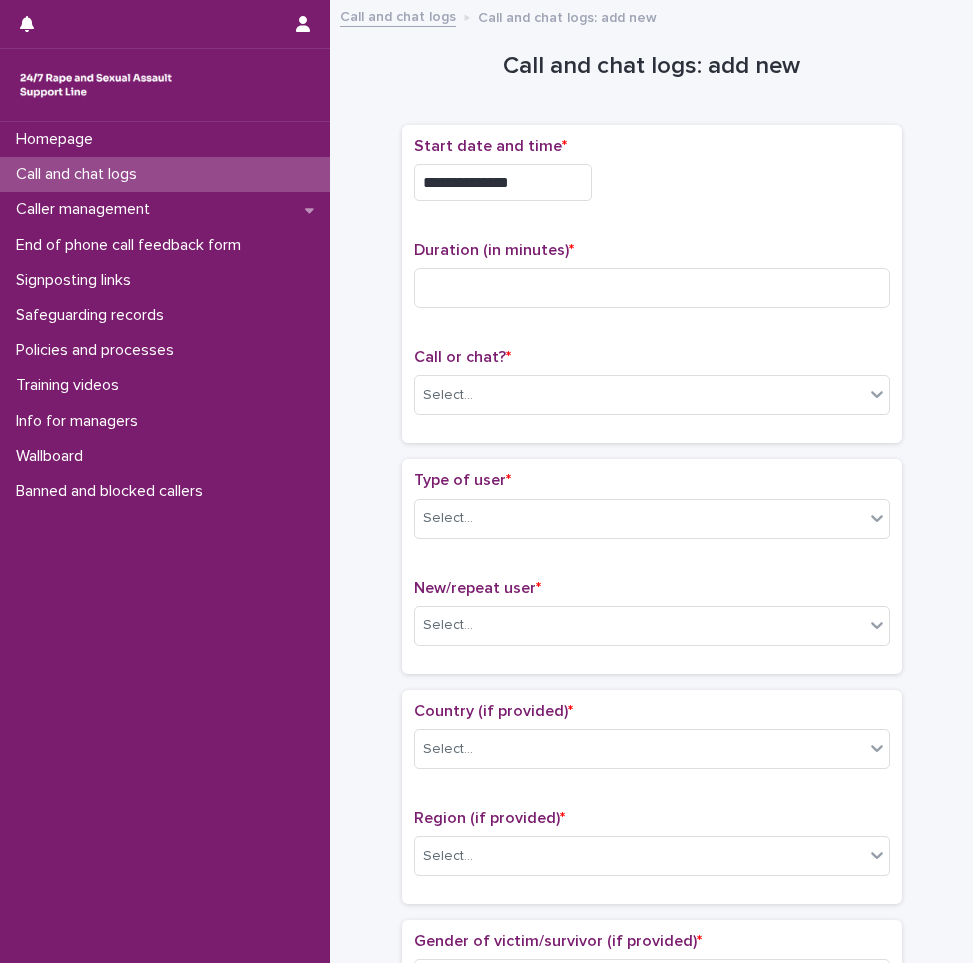 click on "**********" at bounding box center (503, 182) 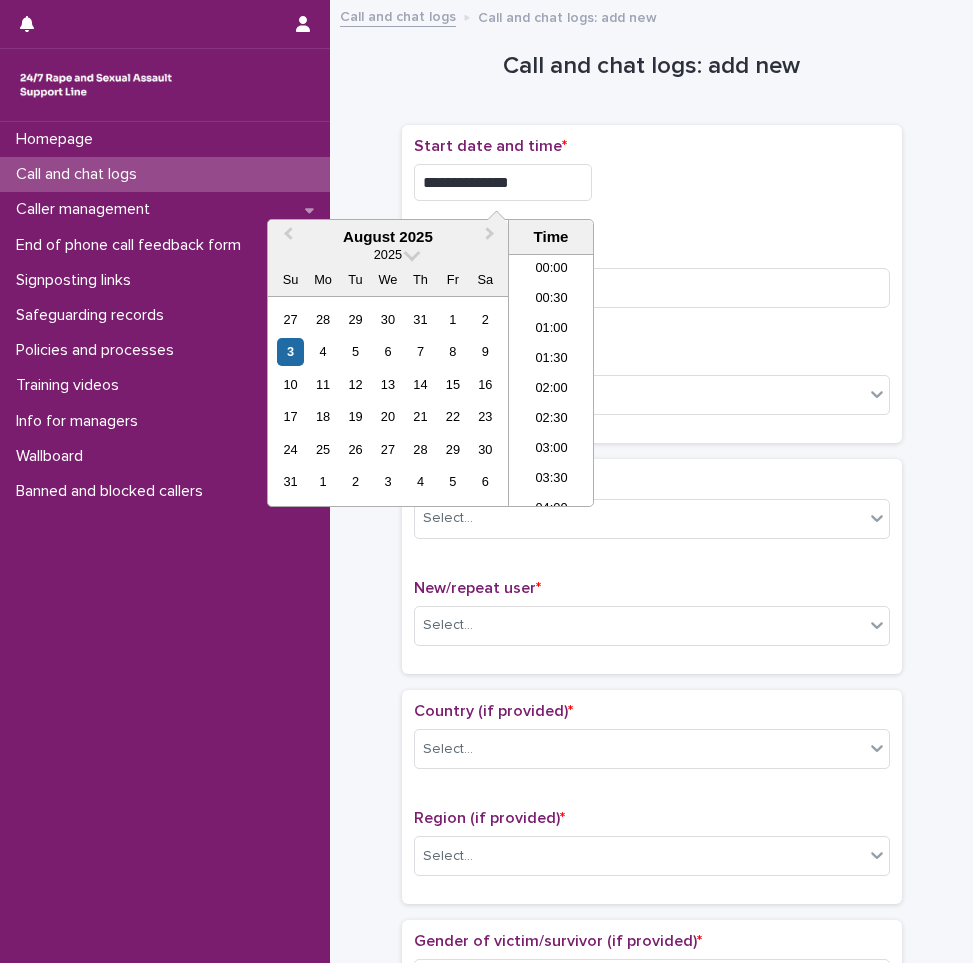 scroll, scrollTop: 880, scrollLeft: 0, axis: vertical 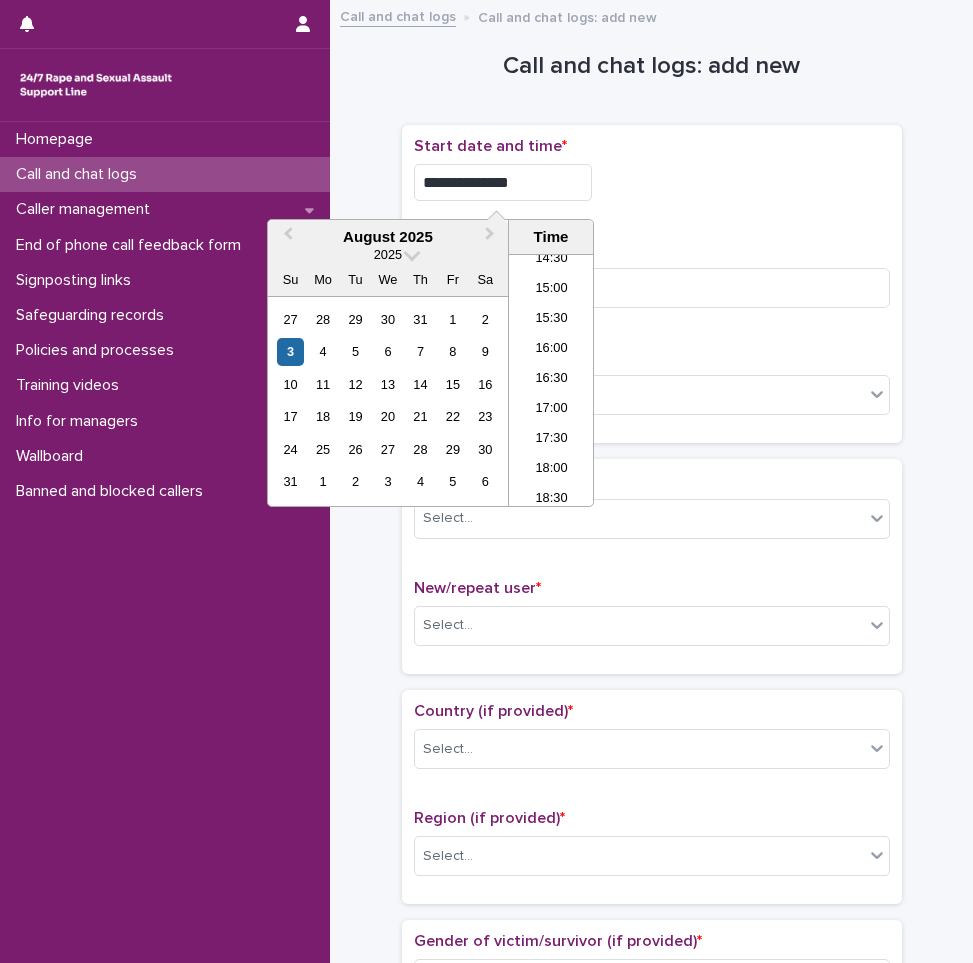 type on "**********" 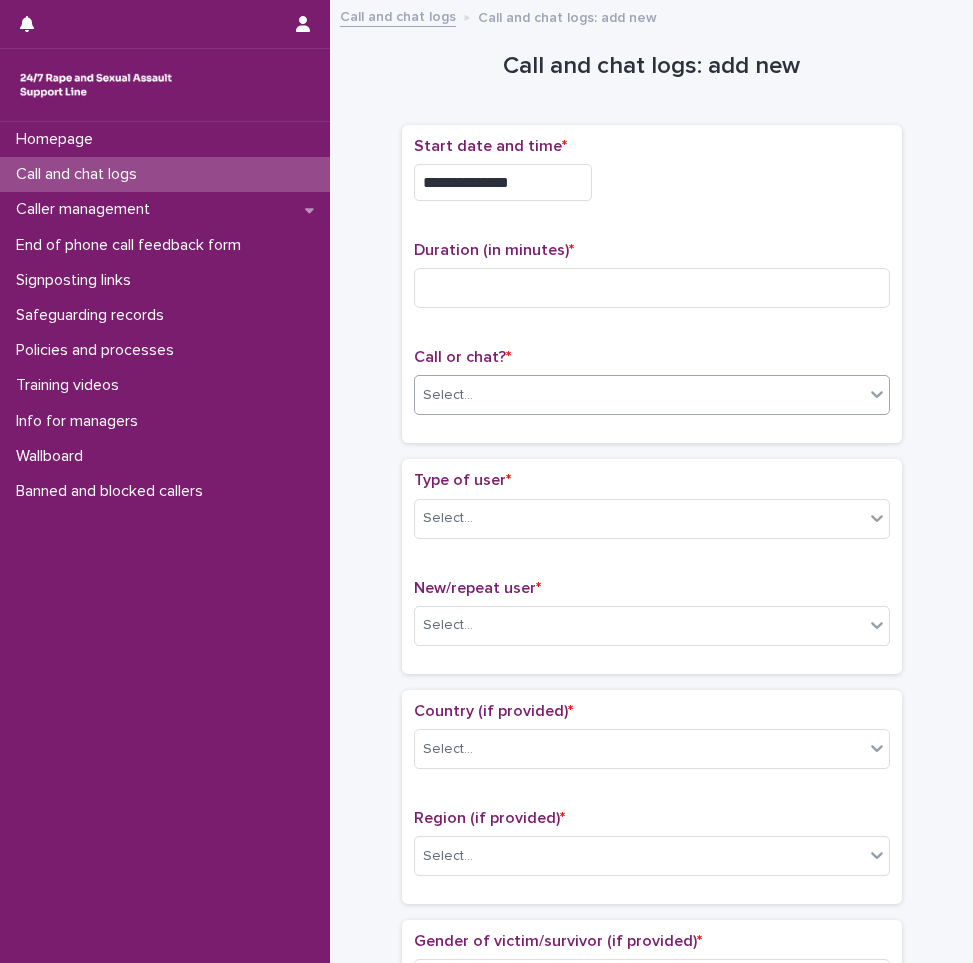 click on "Select..." at bounding box center (639, 395) 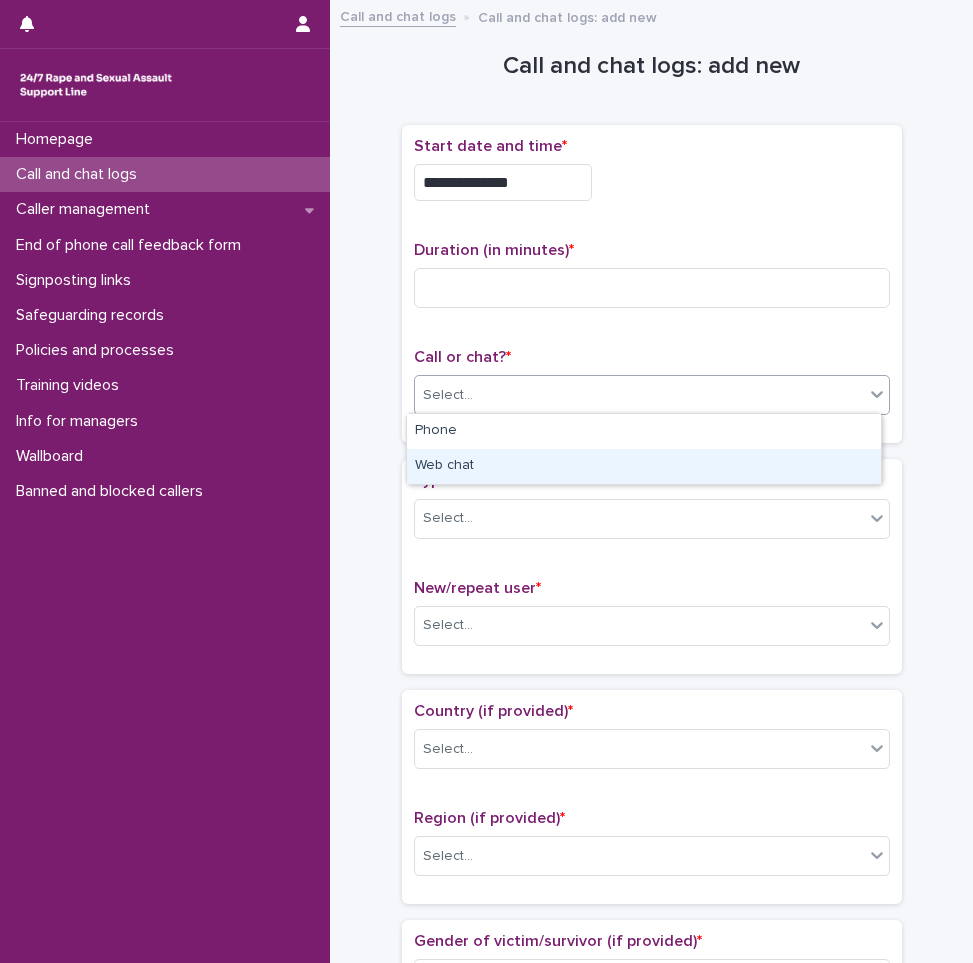 click on "Web chat" at bounding box center [644, 466] 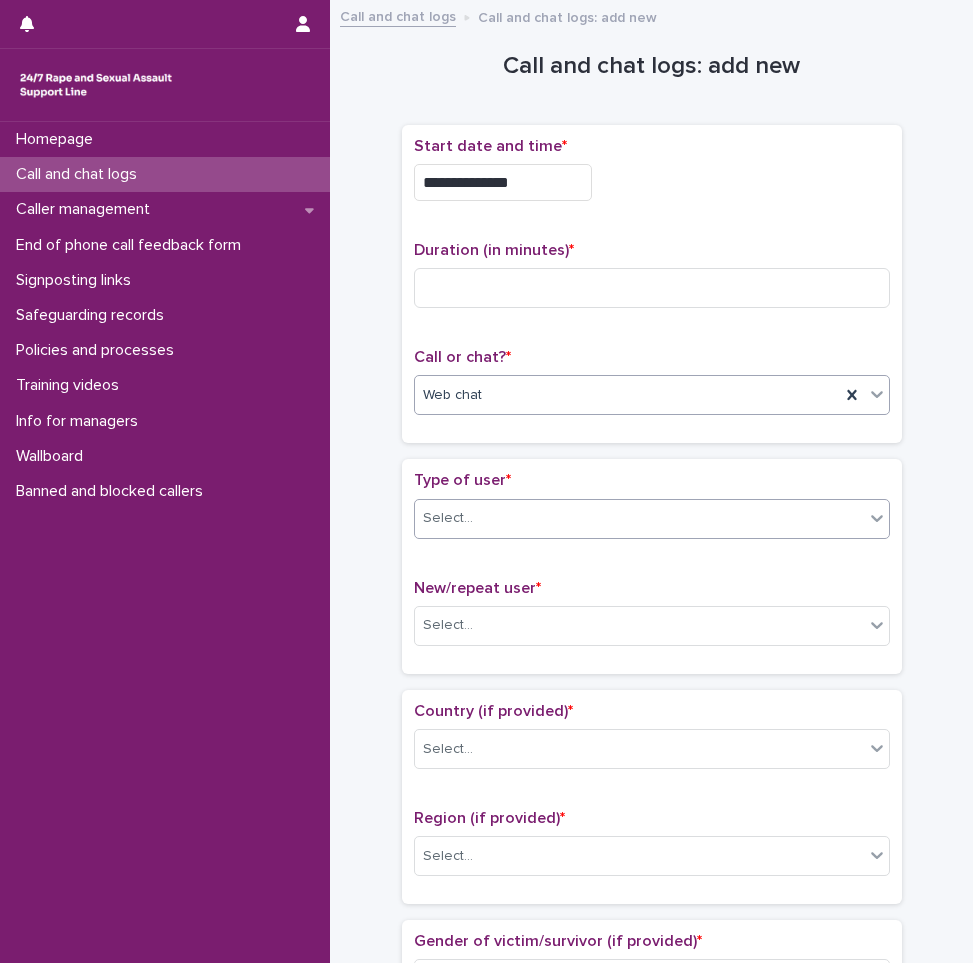 click on "Select..." at bounding box center [448, 518] 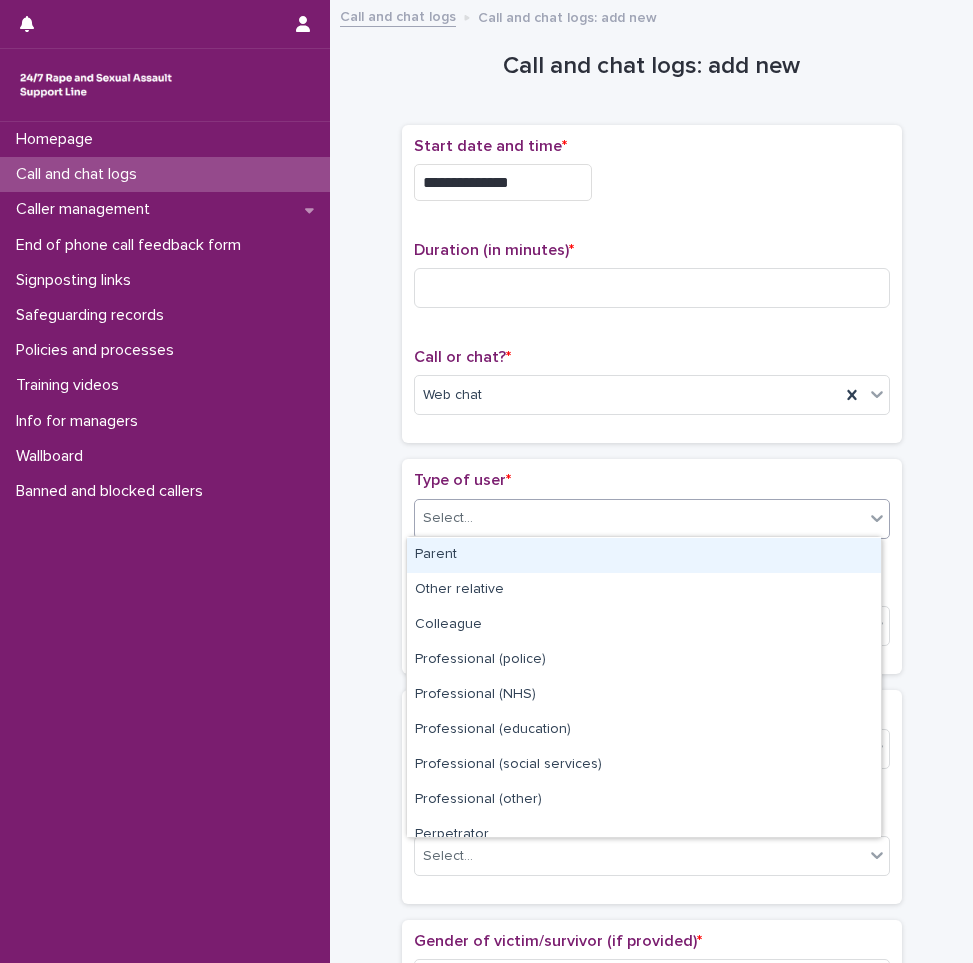 scroll, scrollTop: 225, scrollLeft: 0, axis: vertical 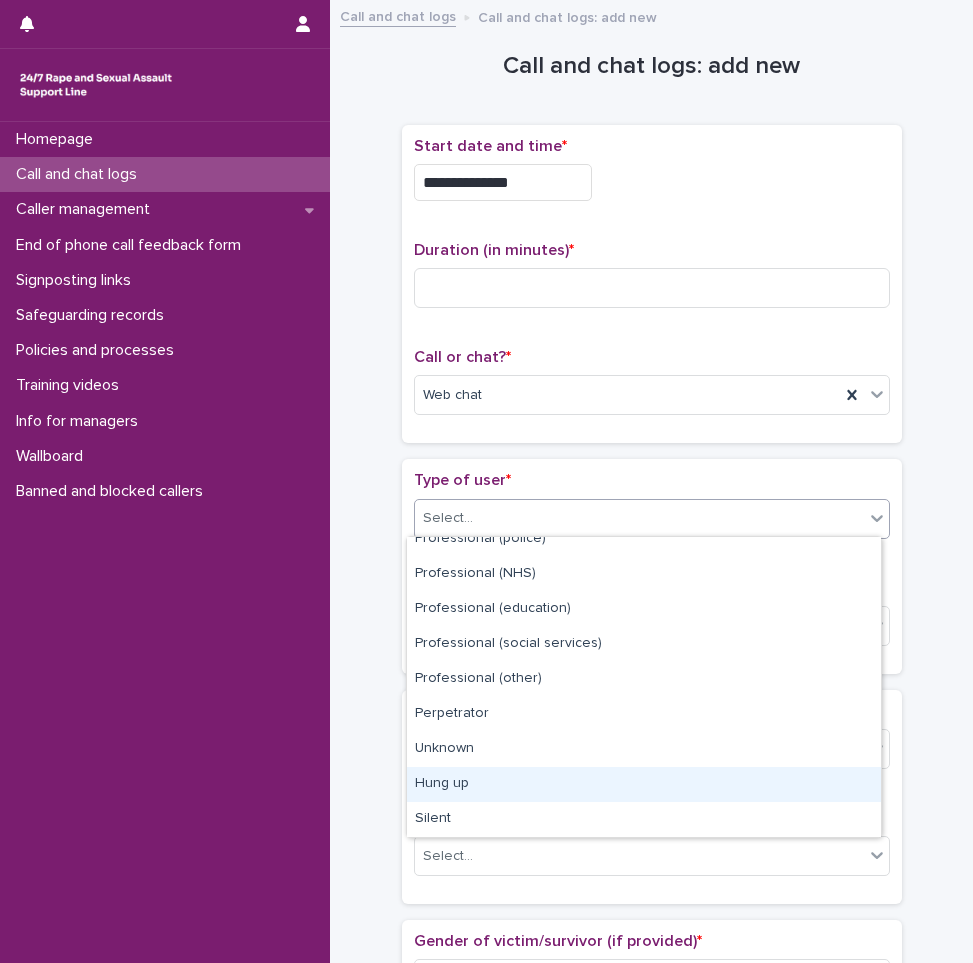 click on "Hung up" at bounding box center [644, 784] 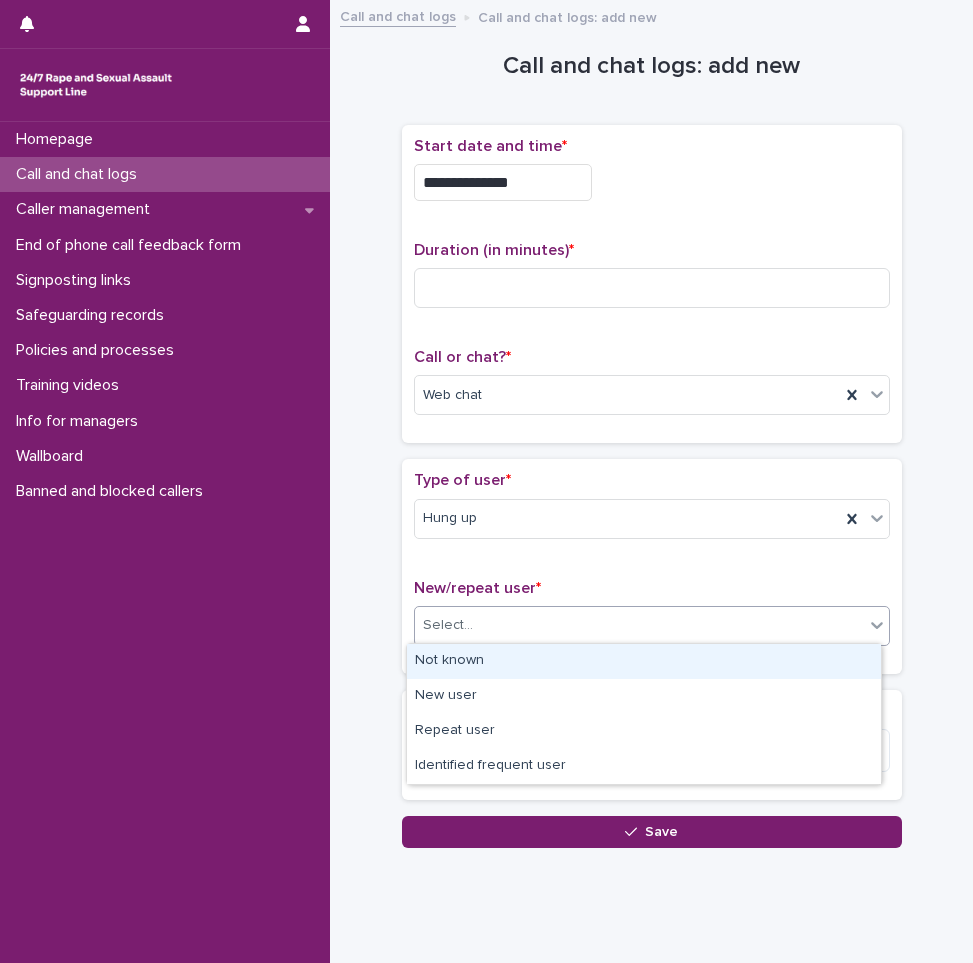 click on "Select..." at bounding box center [639, 625] 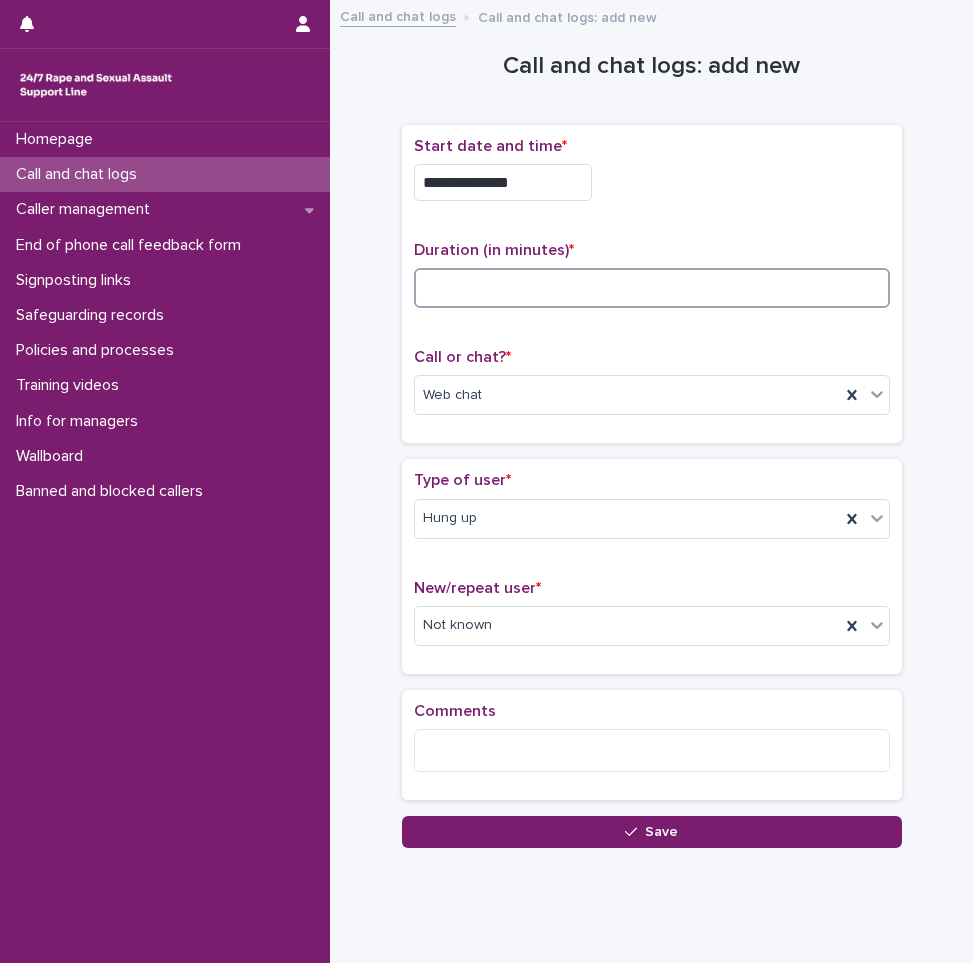 click at bounding box center (652, 288) 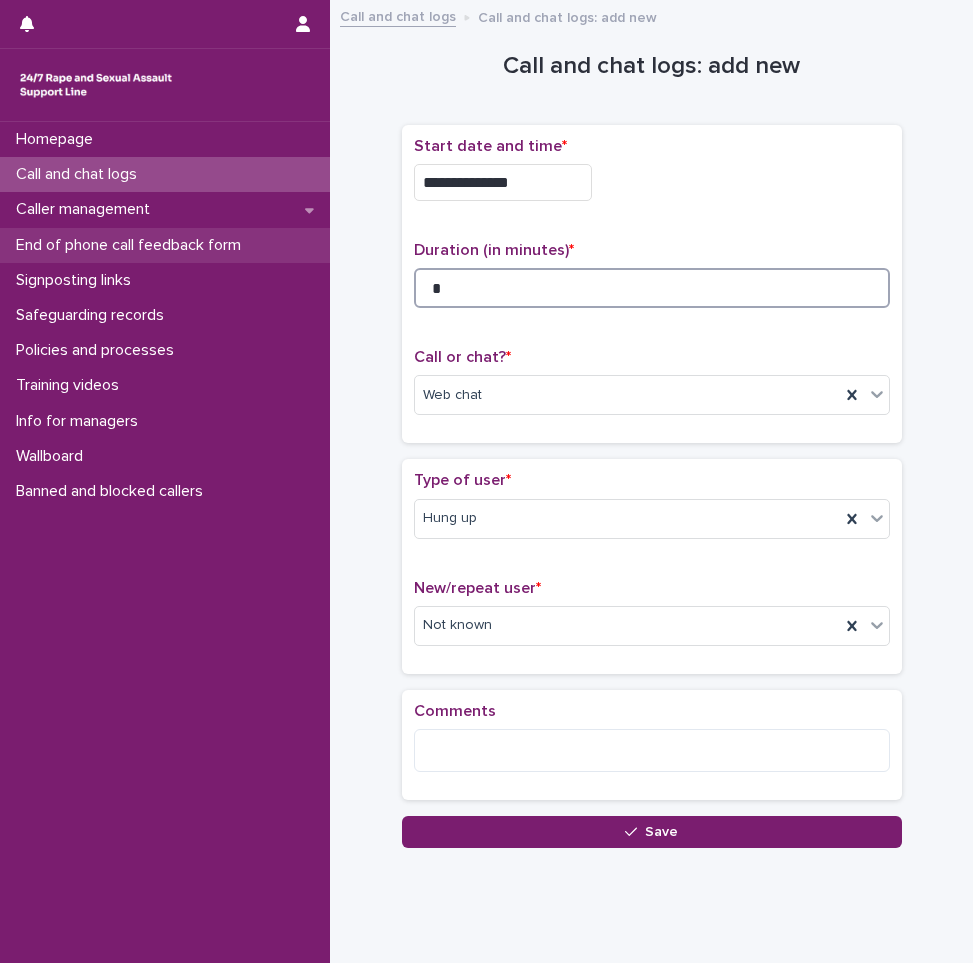 type on "*" 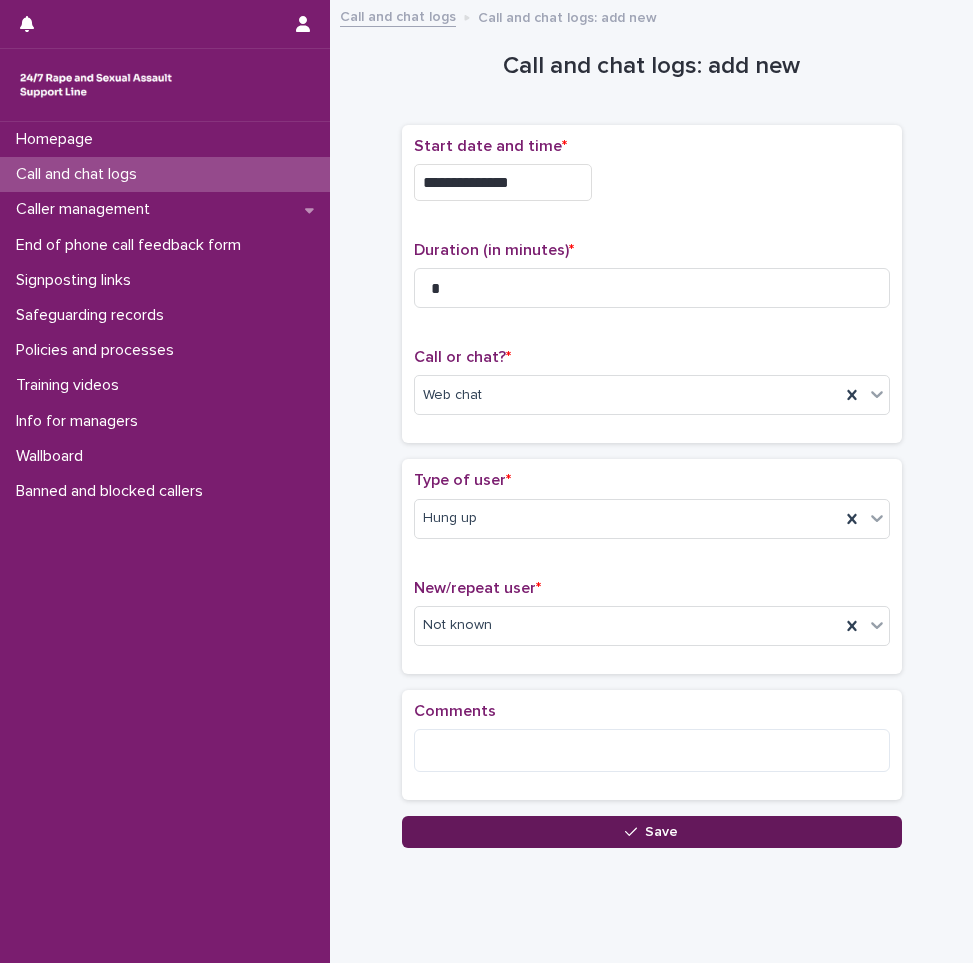 click on "Save" at bounding box center (652, 832) 